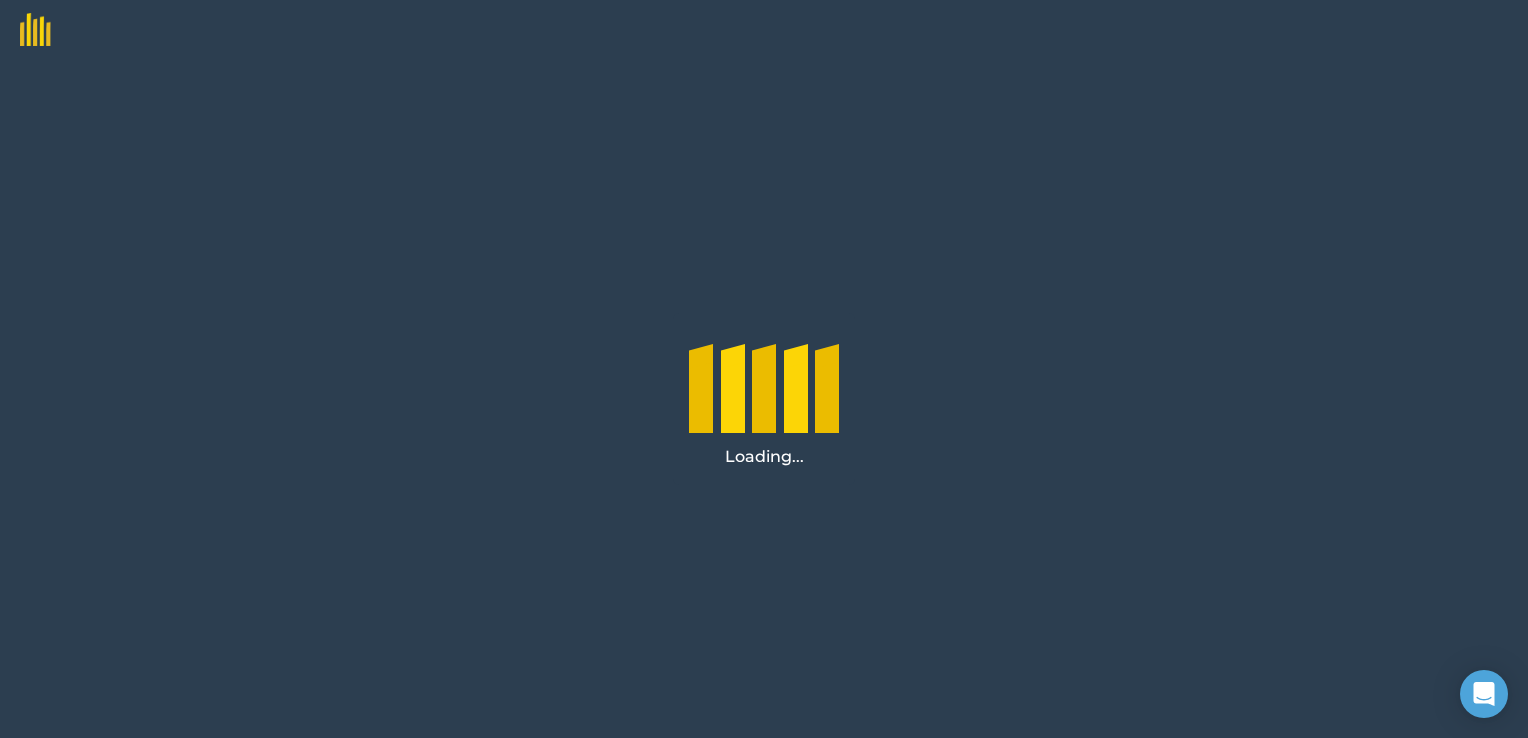 scroll, scrollTop: 0, scrollLeft: 0, axis: both 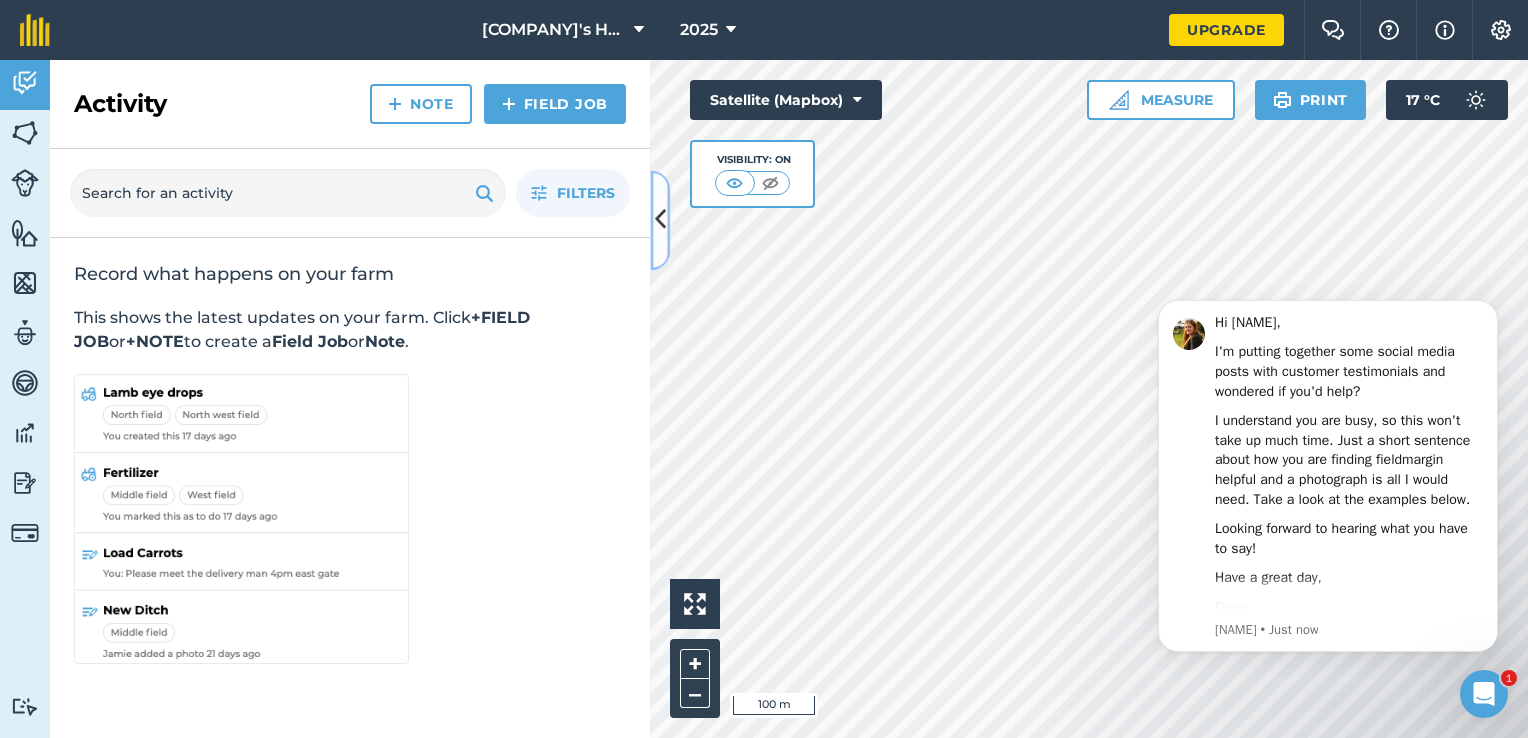 click at bounding box center [660, 220] 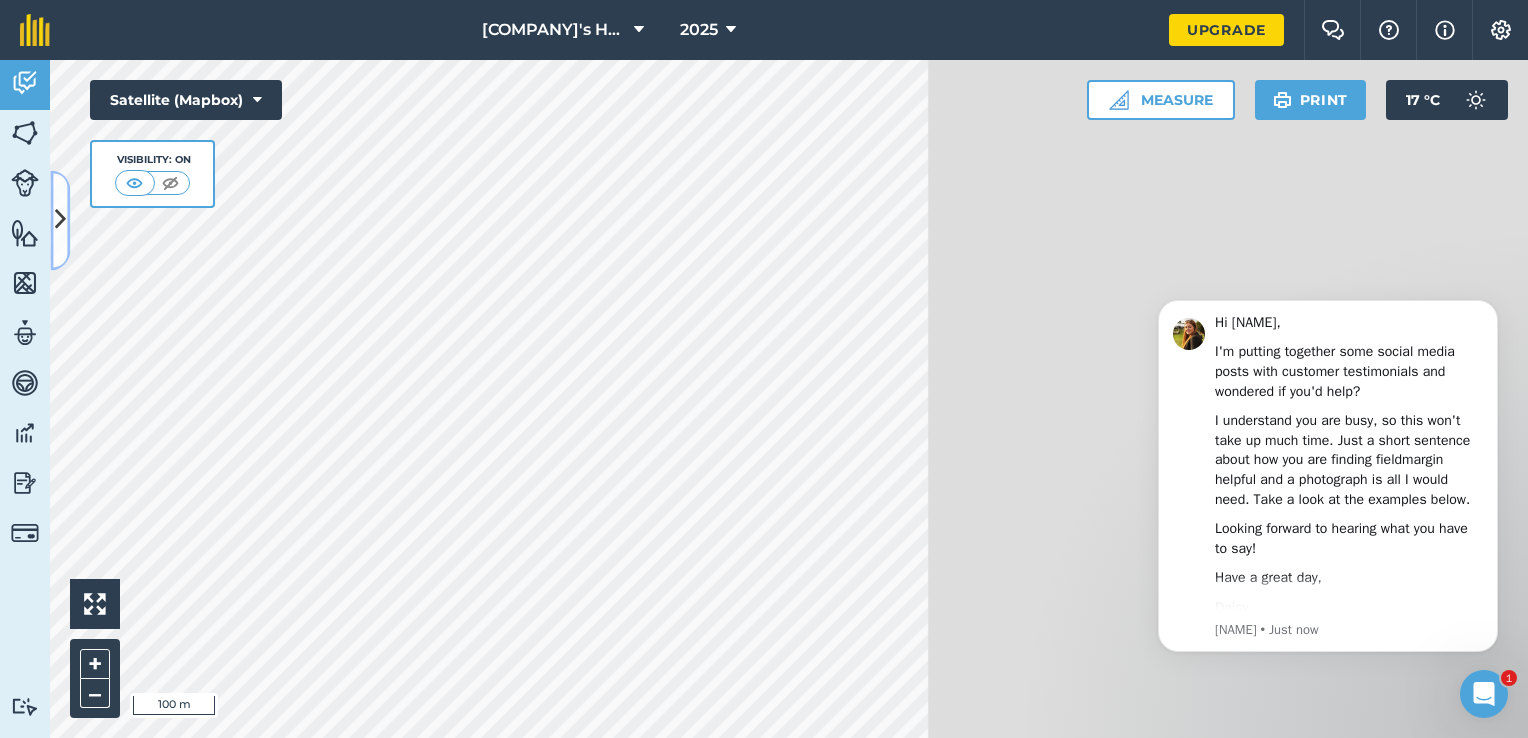 click on "Activity Fields Livestock Features Maps Team Vehicles Data Reporting Billing Tutorials Tutorials Activity   Note   Field Job Filters Record what happens on your farm This shows the latest updates on your farm. Click  +FIELD JOB  or  +NOTE  to create a  Field Job  or  Note . Hello i 100 m + – Satellite (Mapbox) Visibility: On Measure Print 17   ° C" at bounding box center (764, 399) 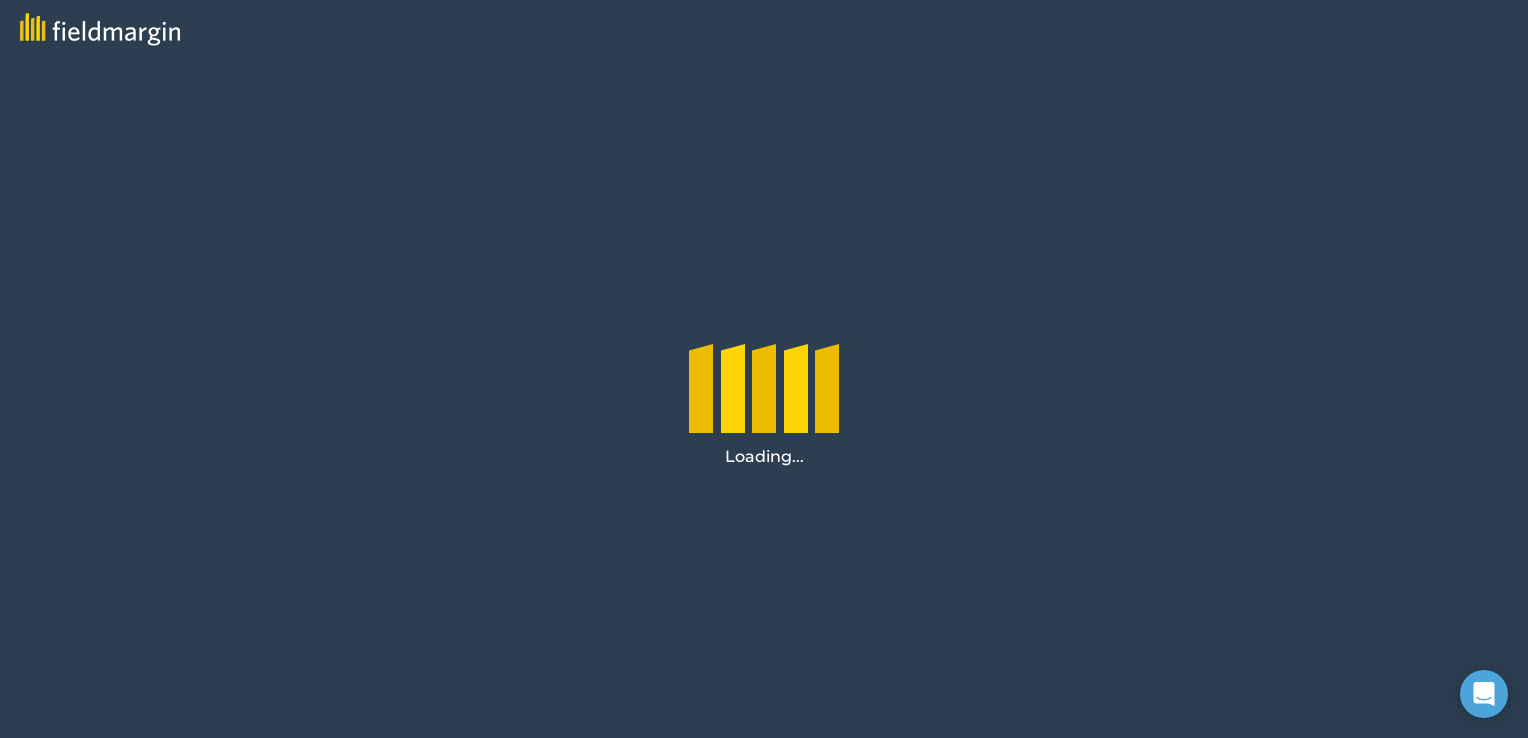 scroll, scrollTop: 0, scrollLeft: 0, axis: both 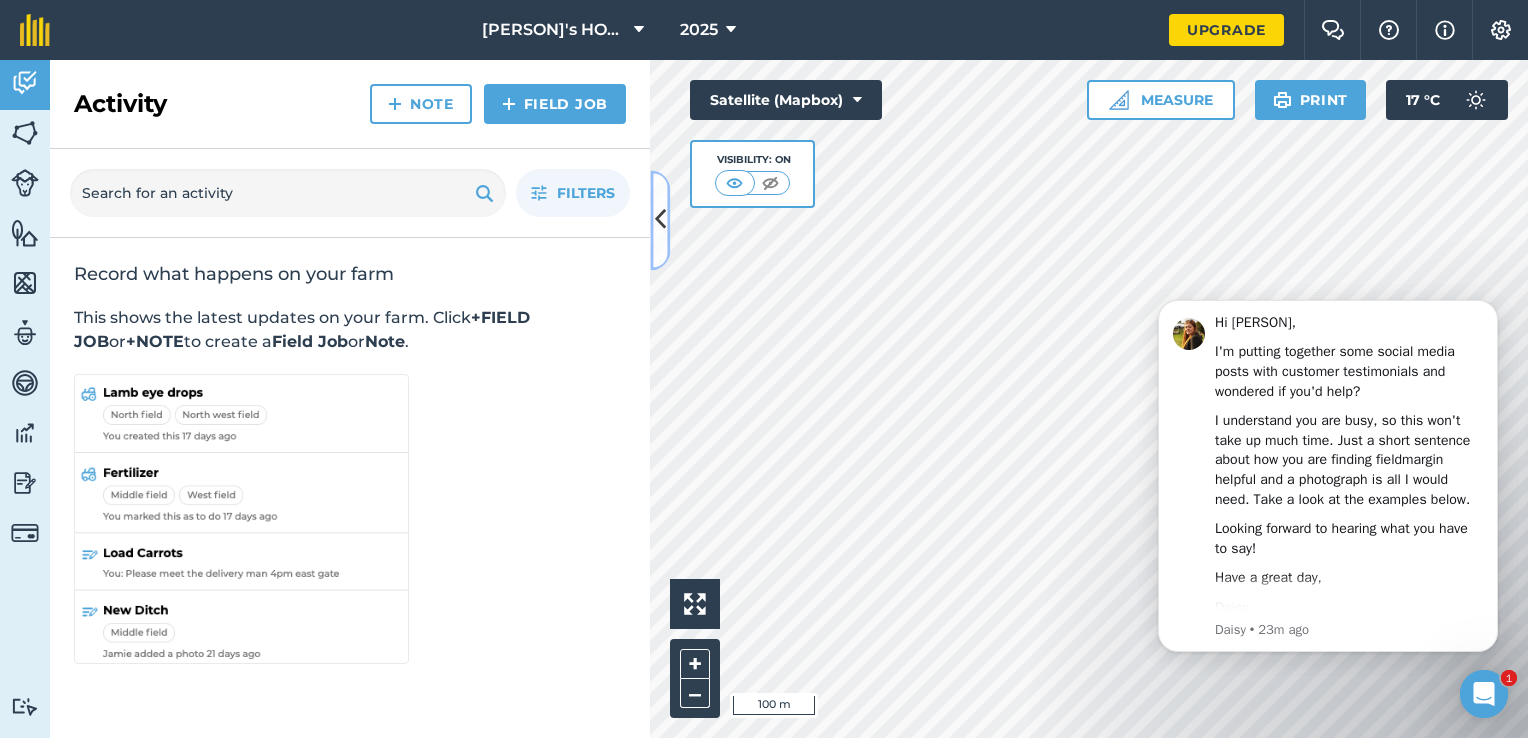 click at bounding box center [660, 220] 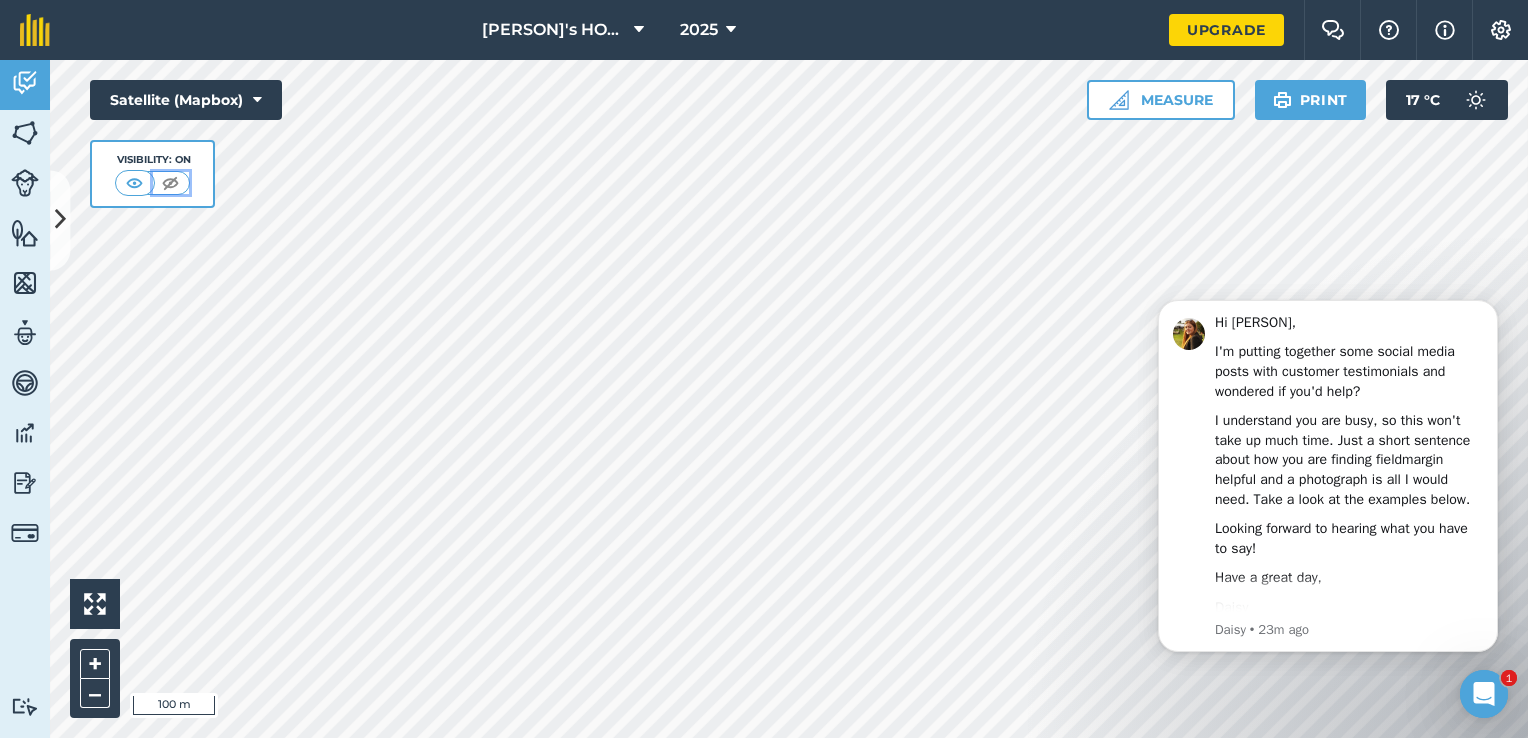 click at bounding box center (170, 183) 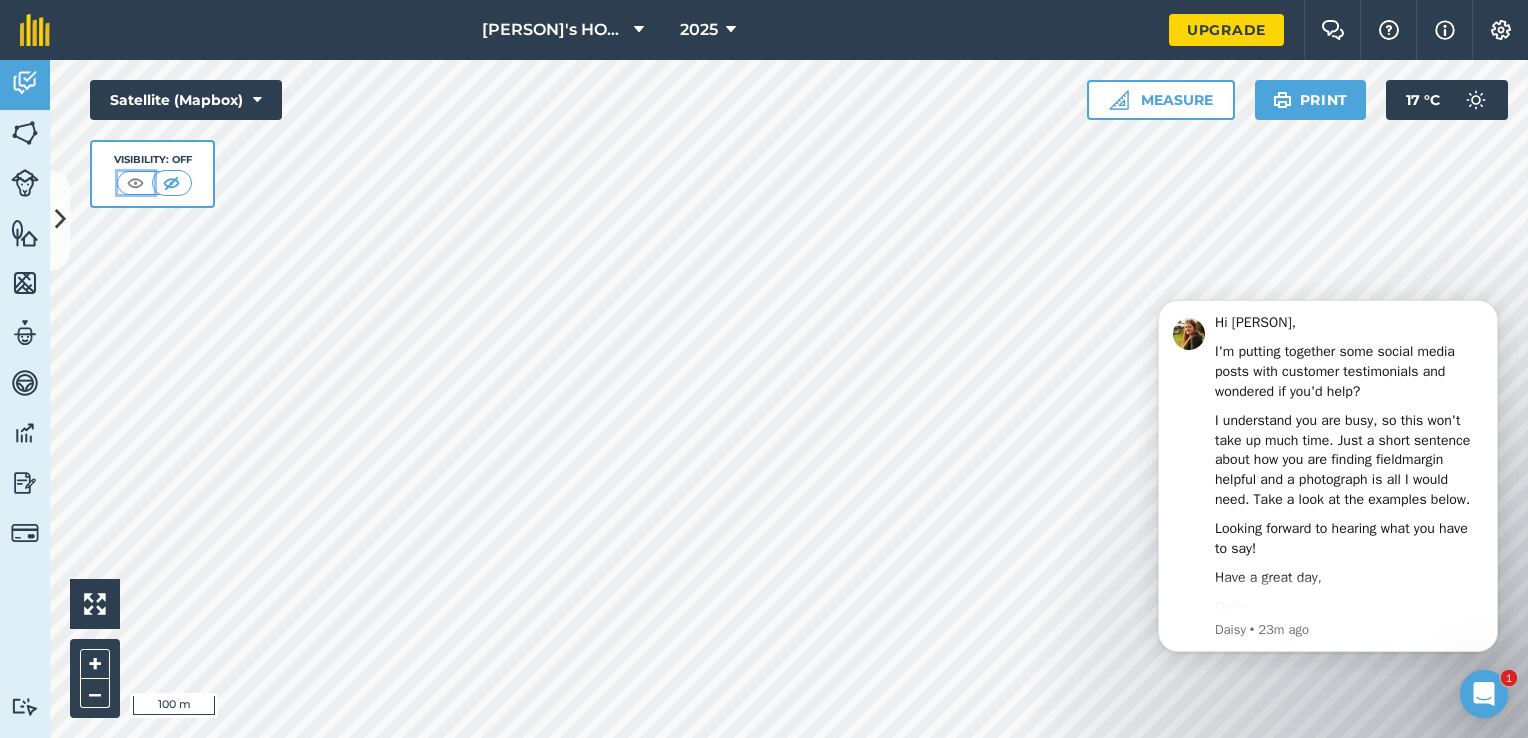 click at bounding box center (135, 183) 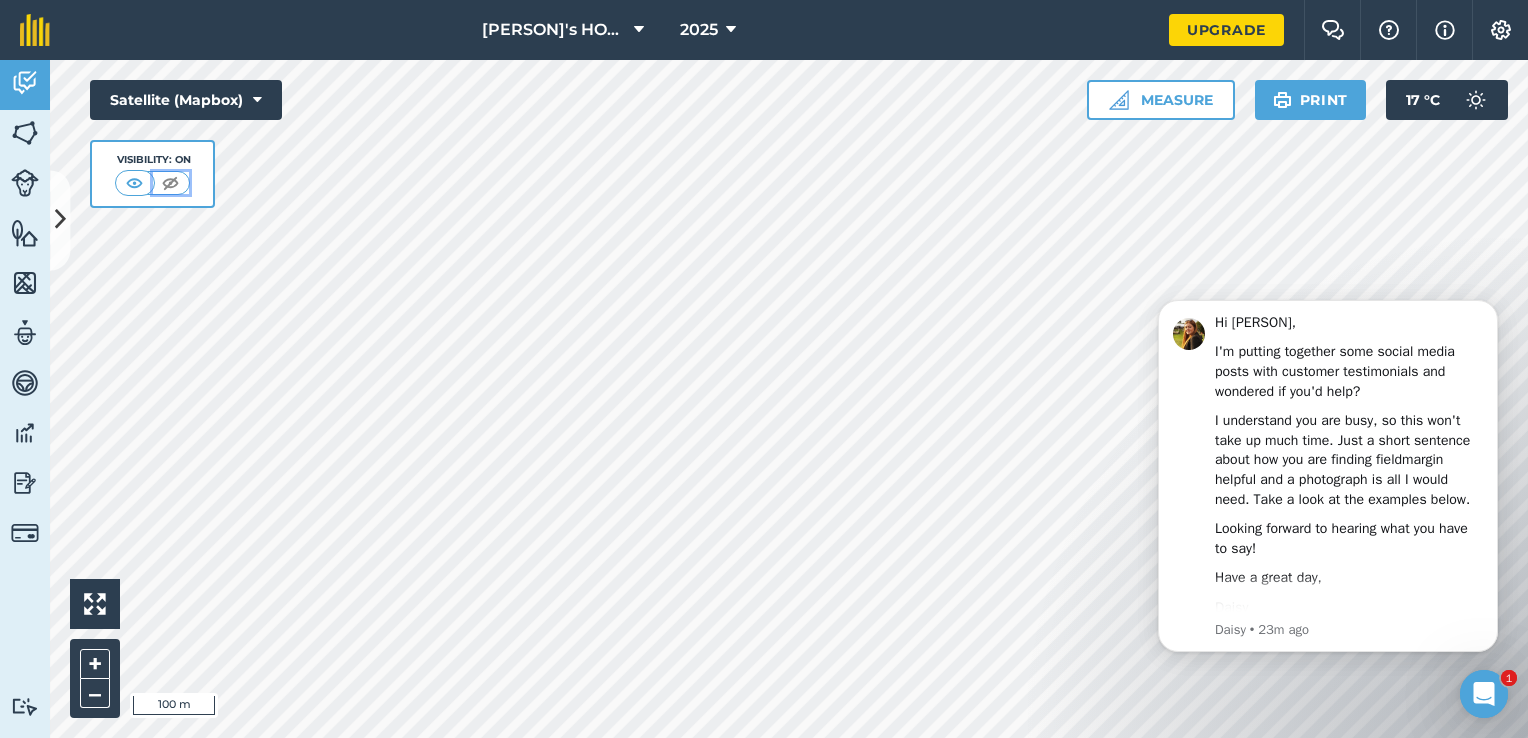 click at bounding box center [170, 183] 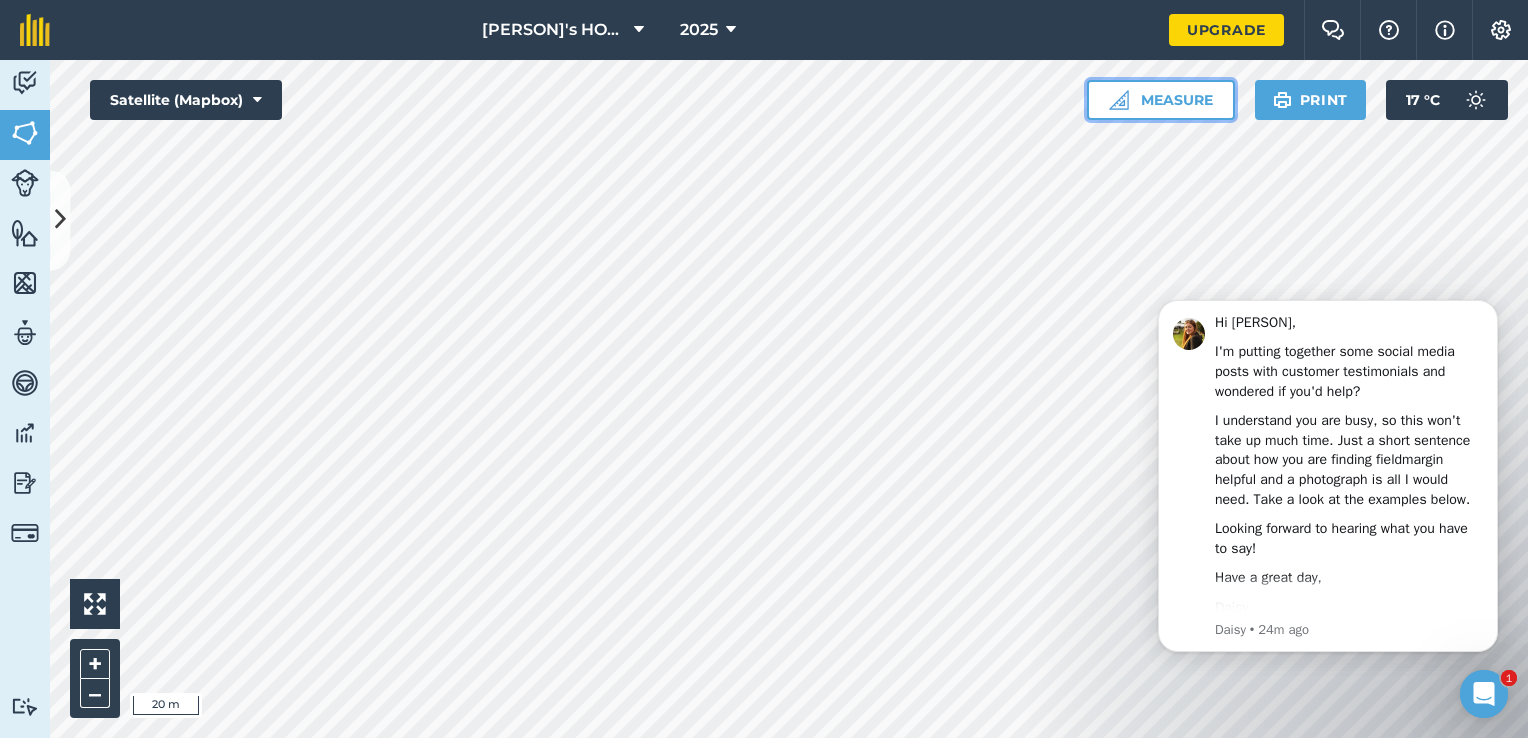 click on "Measure" at bounding box center (1161, 100) 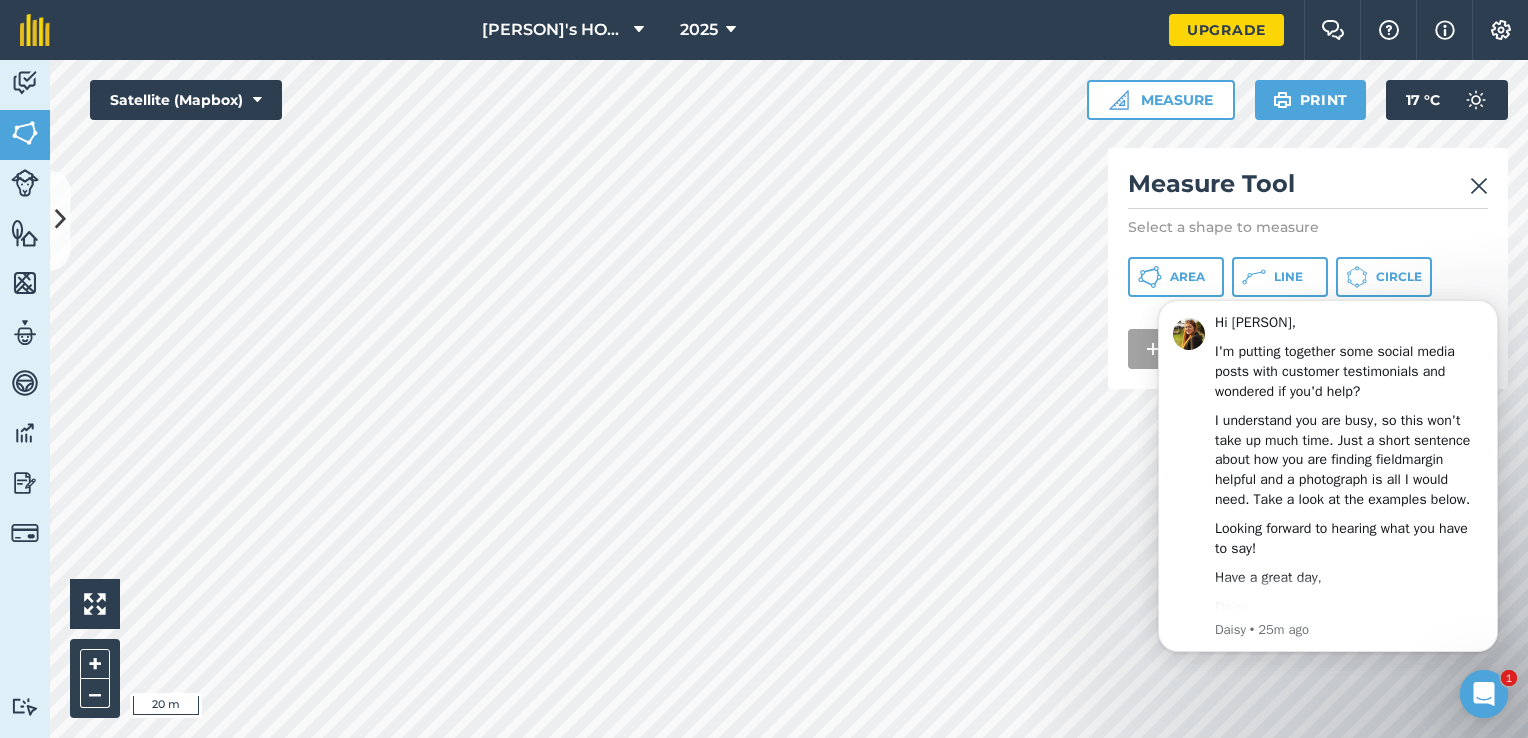 click on "Hi [PERSON],   I'm putting together some social media posts with customer testimonials and wondered if you'd help?    I understand you are busy, so this won't take up much time. Just a short sentence about how you are finding fieldmargin helpful and a photograph is all I would need. Take a look at the examples below.    Looking forward to hearing what you have to say!    Have a great day, [NAME]                 [NAME] • 25m ago" 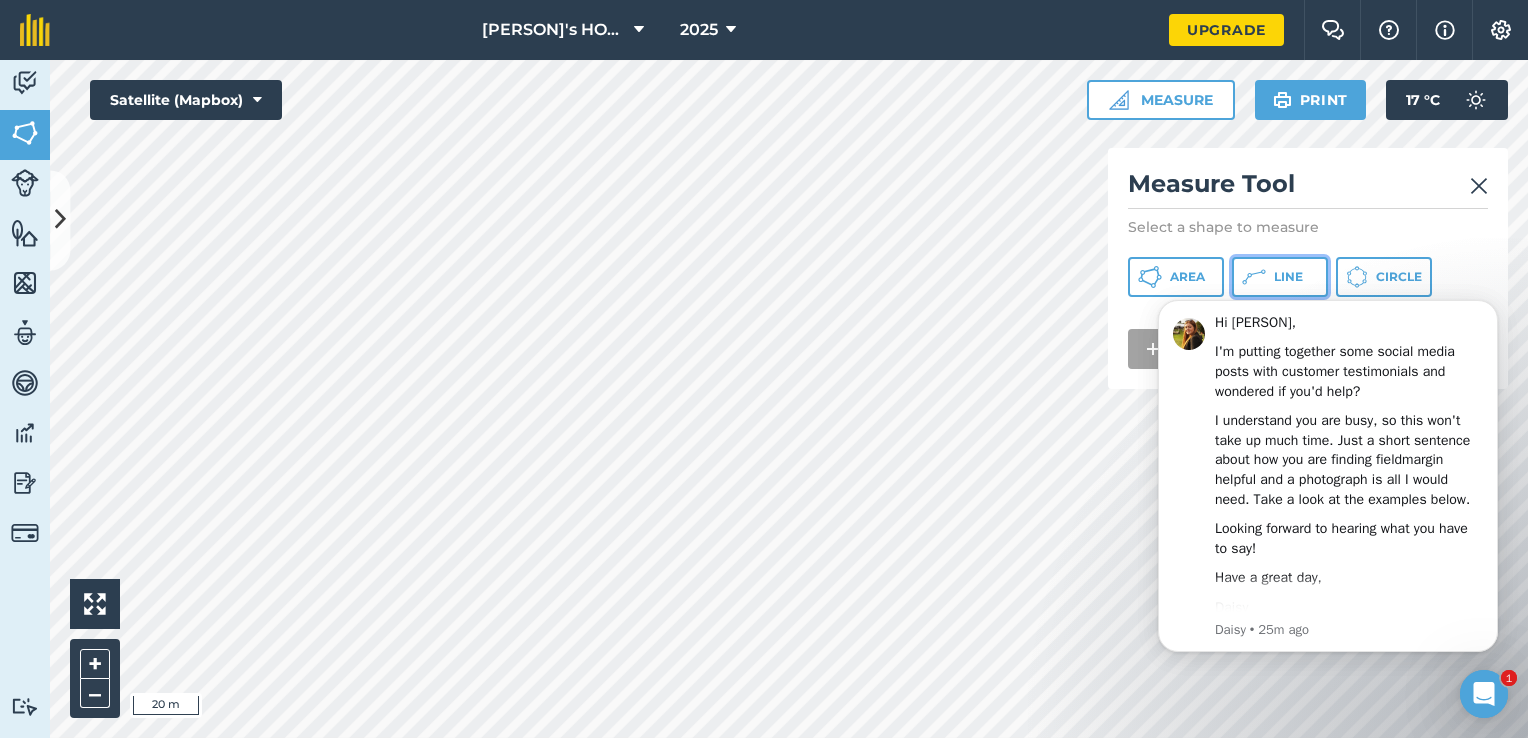 click 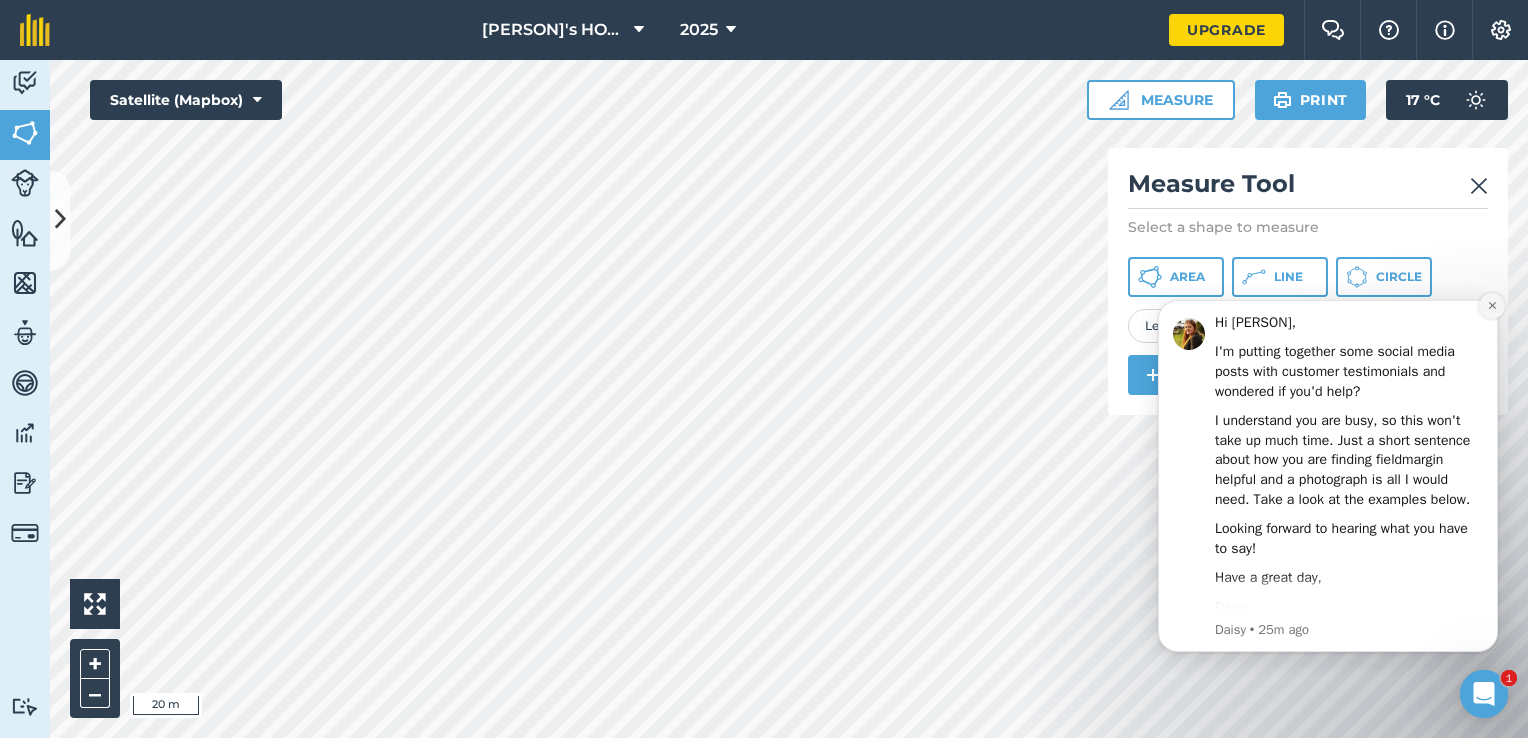 click 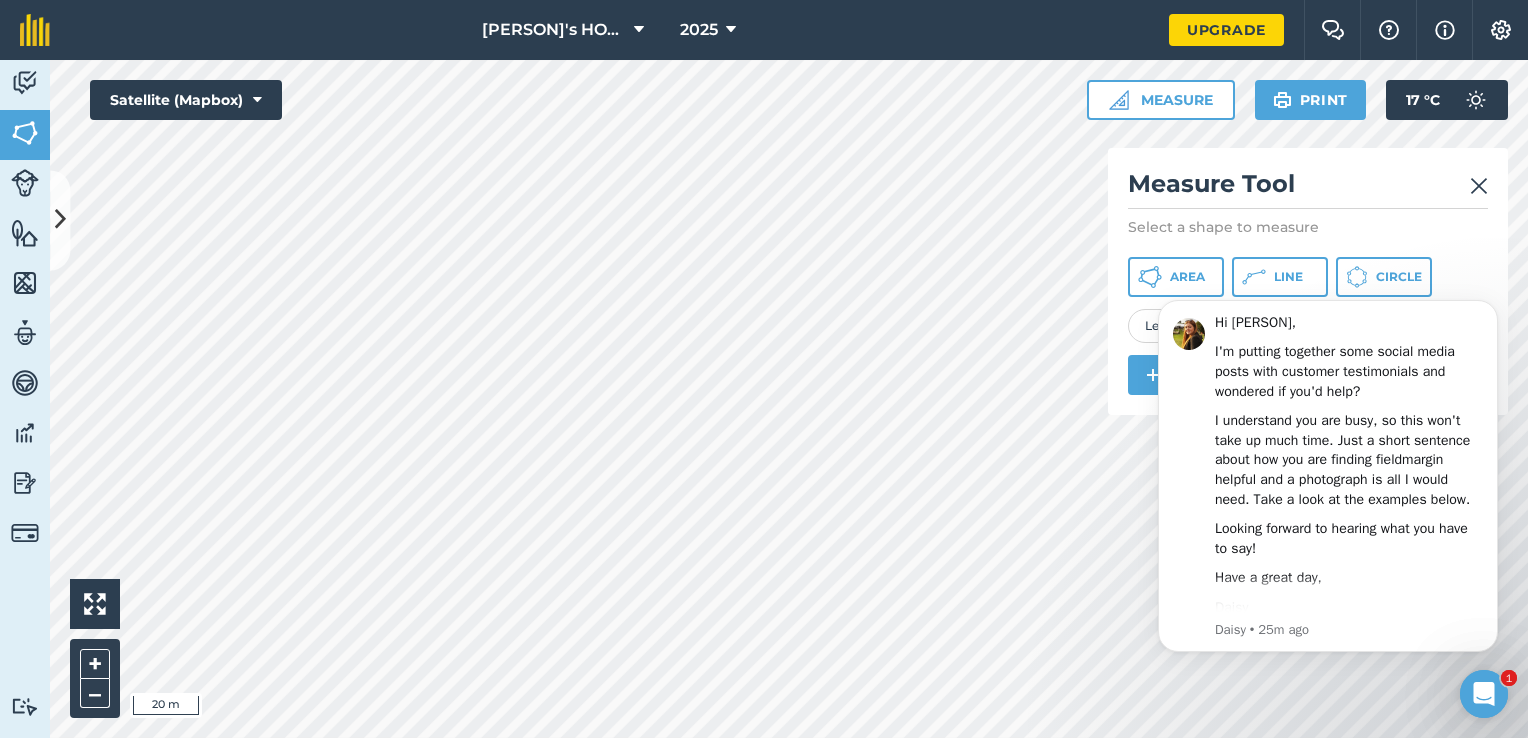 click 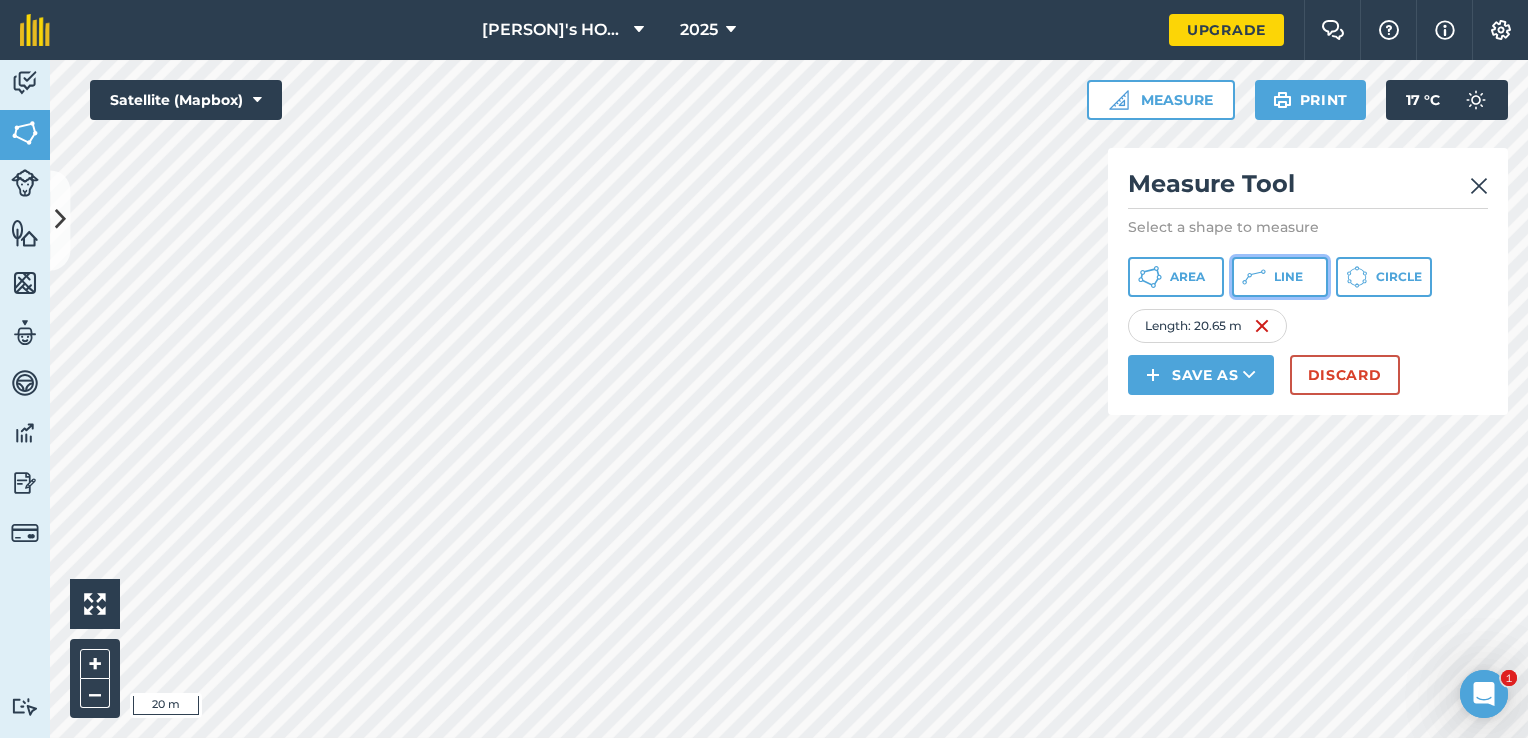 click on "Line" at bounding box center (1288, 277) 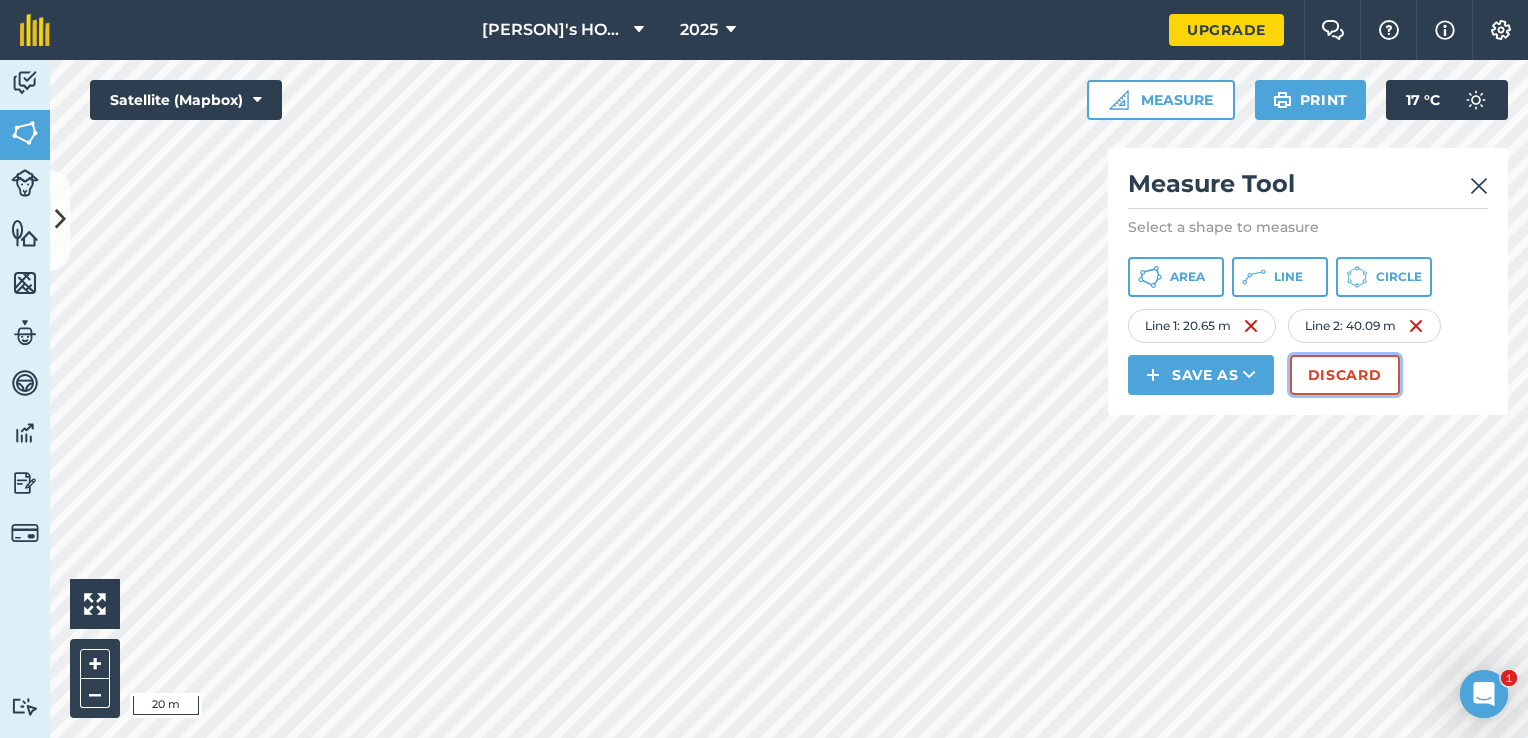 click on "Discard" at bounding box center (1345, 375) 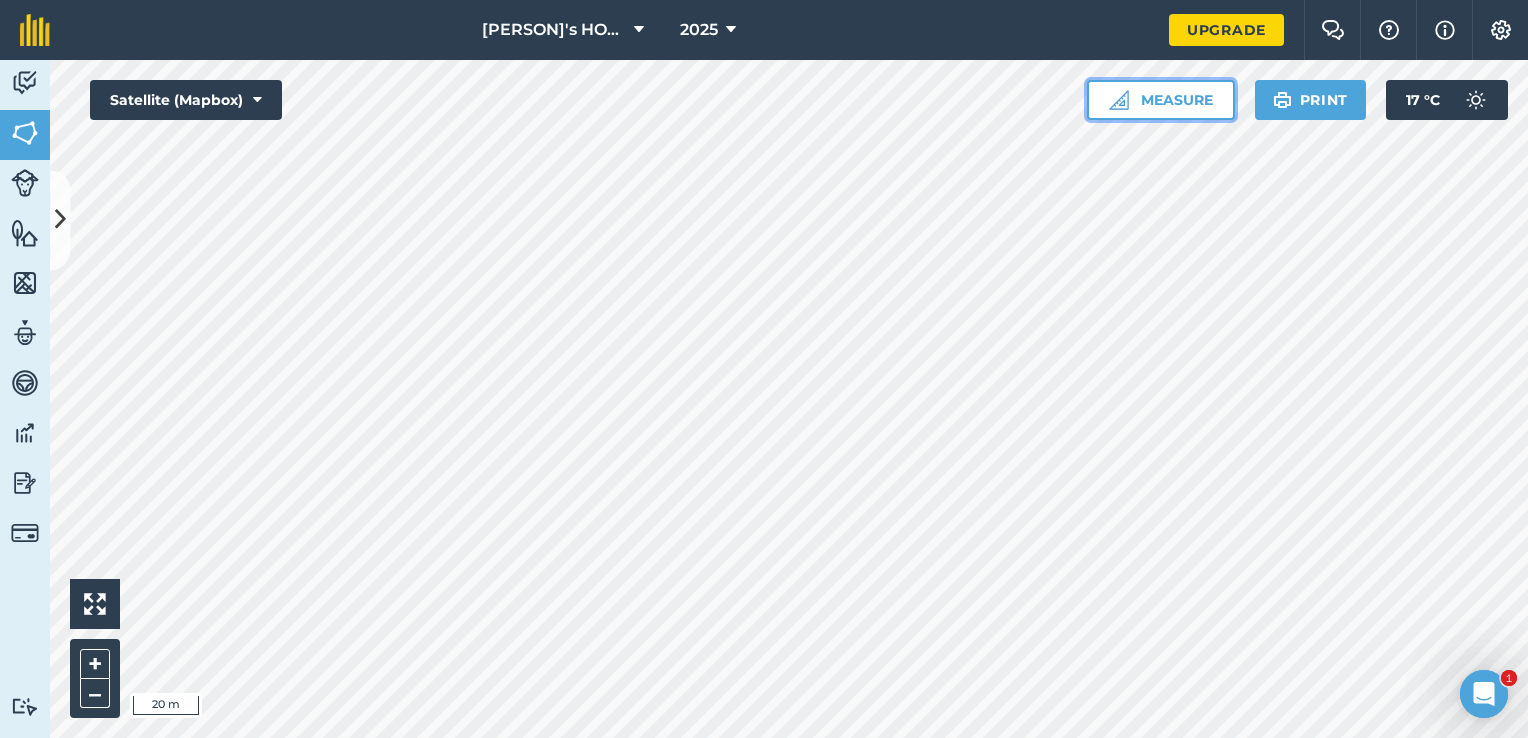 click on "Measure" at bounding box center [1161, 100] 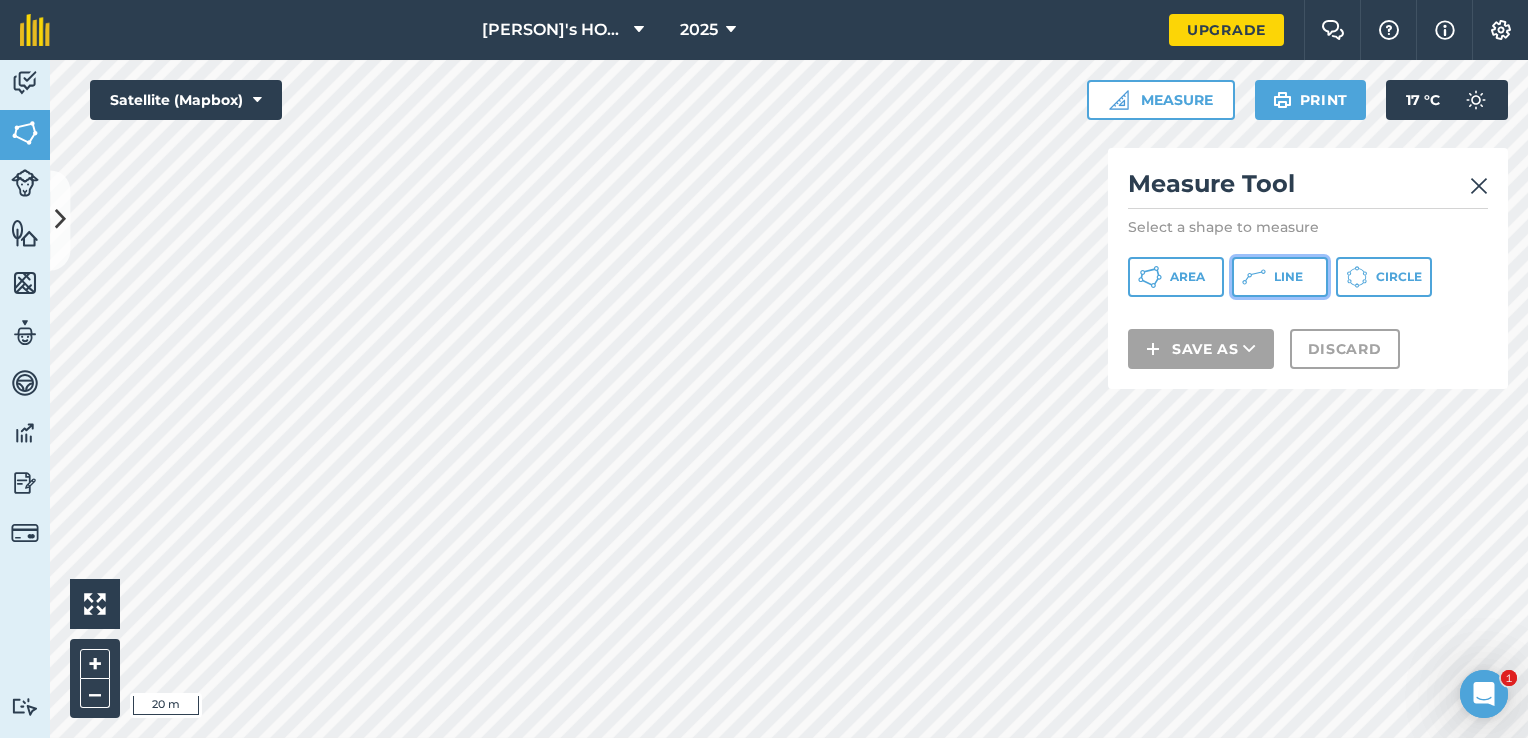 click on "Line" at bounding box center [1288, 277] 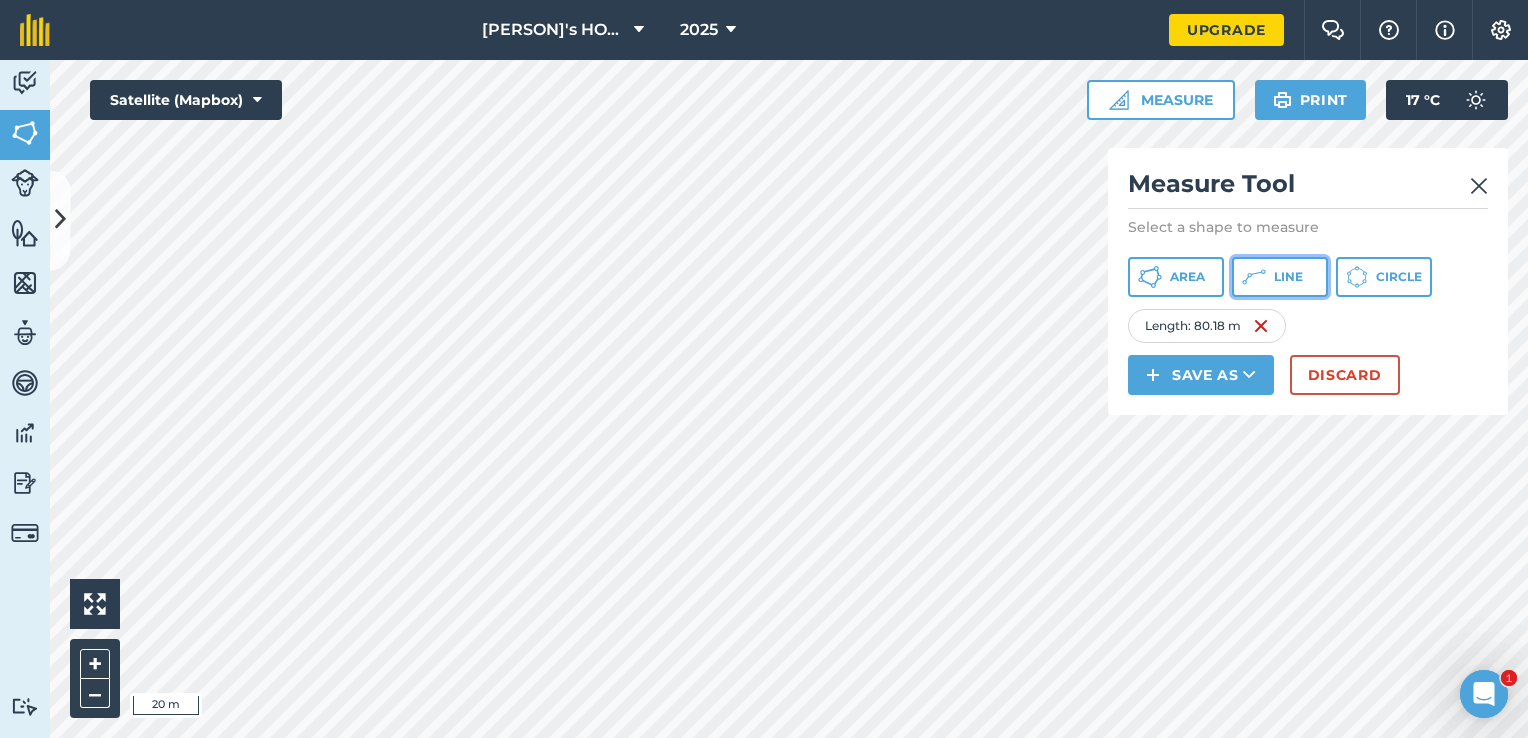 click on "Line" at bounding box center [1280, 277] 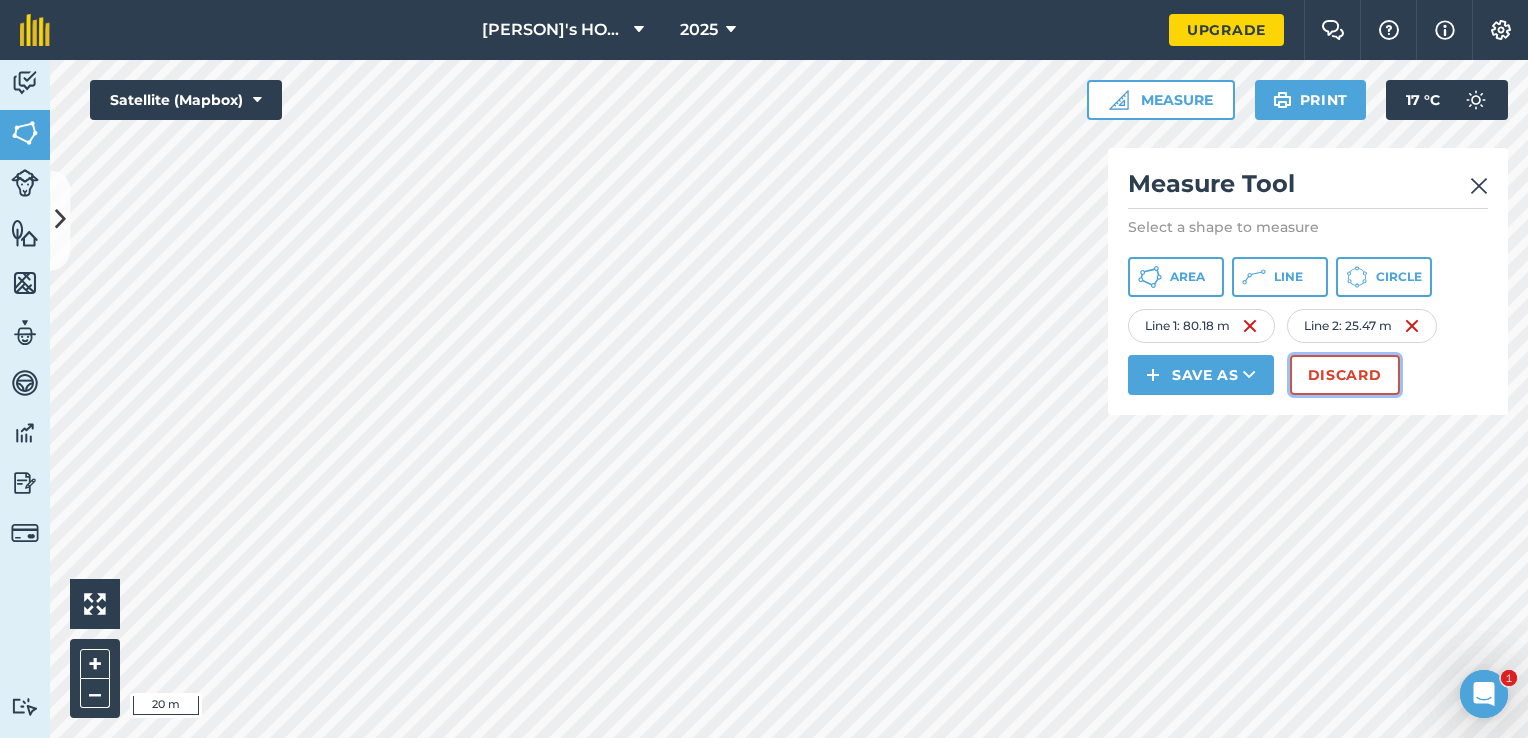click on "Discard" at bounding box center (1345, 375) 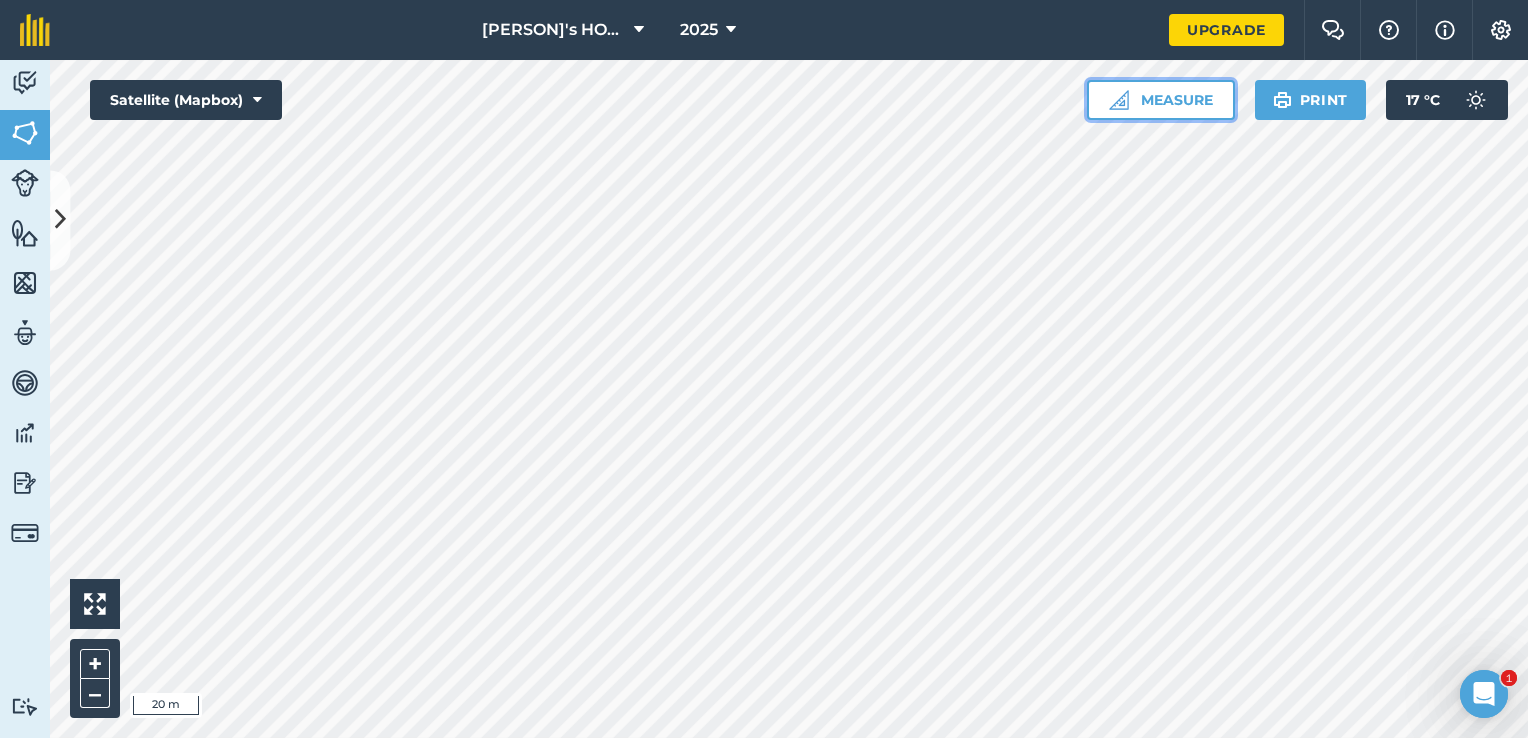 click on "Measure" at bounding box center [1161, 100] 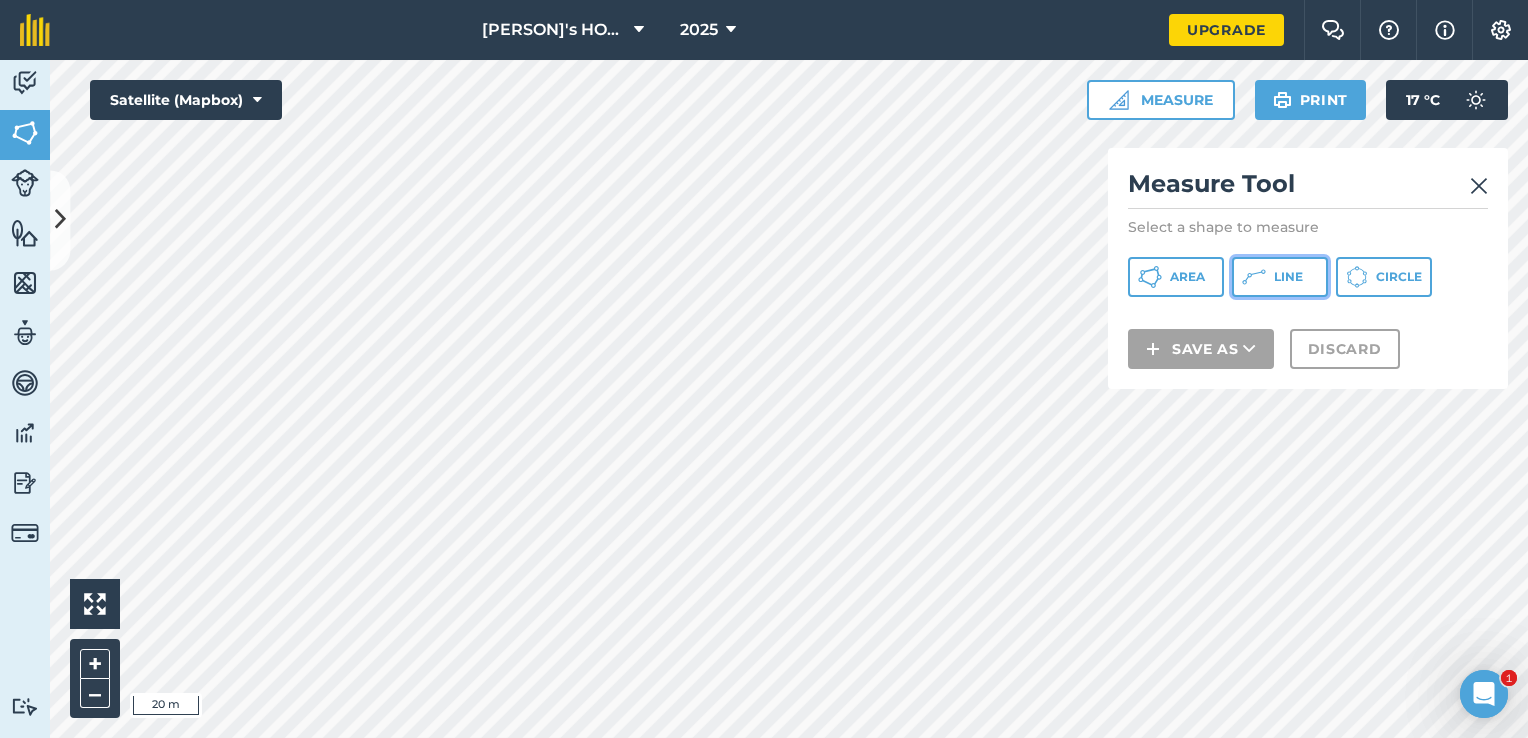 click on "Line" at bounding box center [1280, 277] 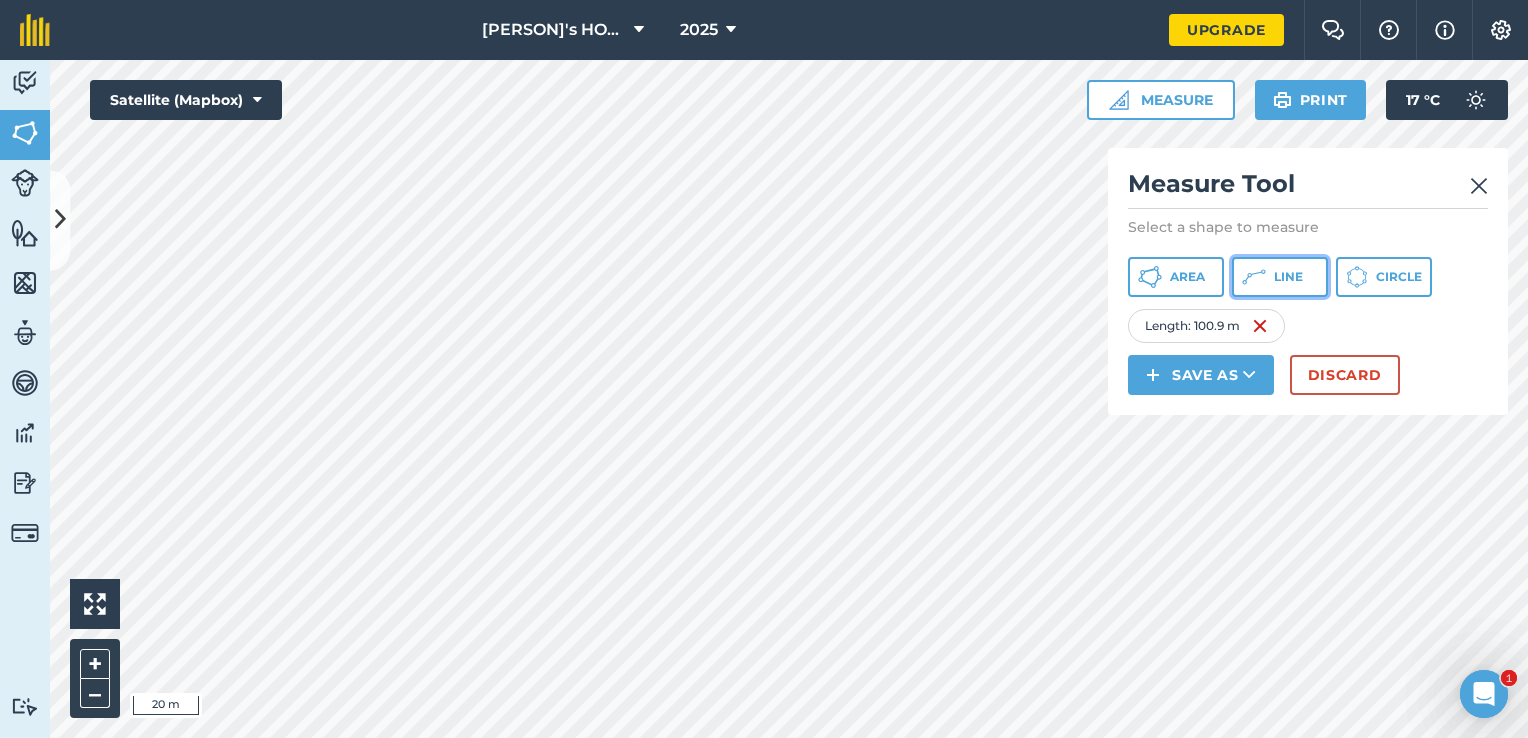 click on "Line" at bounding box center [1280, 277] 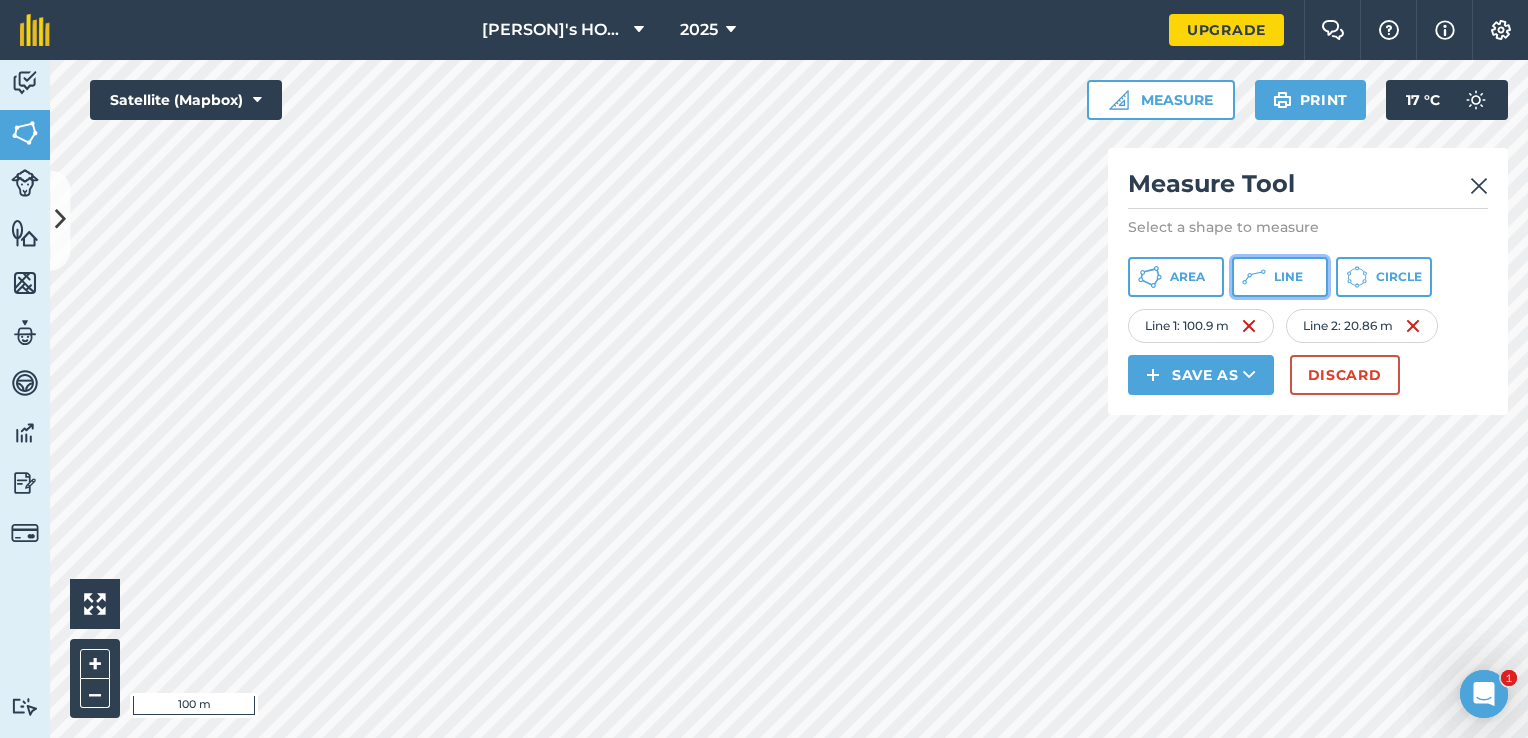 click on "Line" at bounding box center [1288, 277] 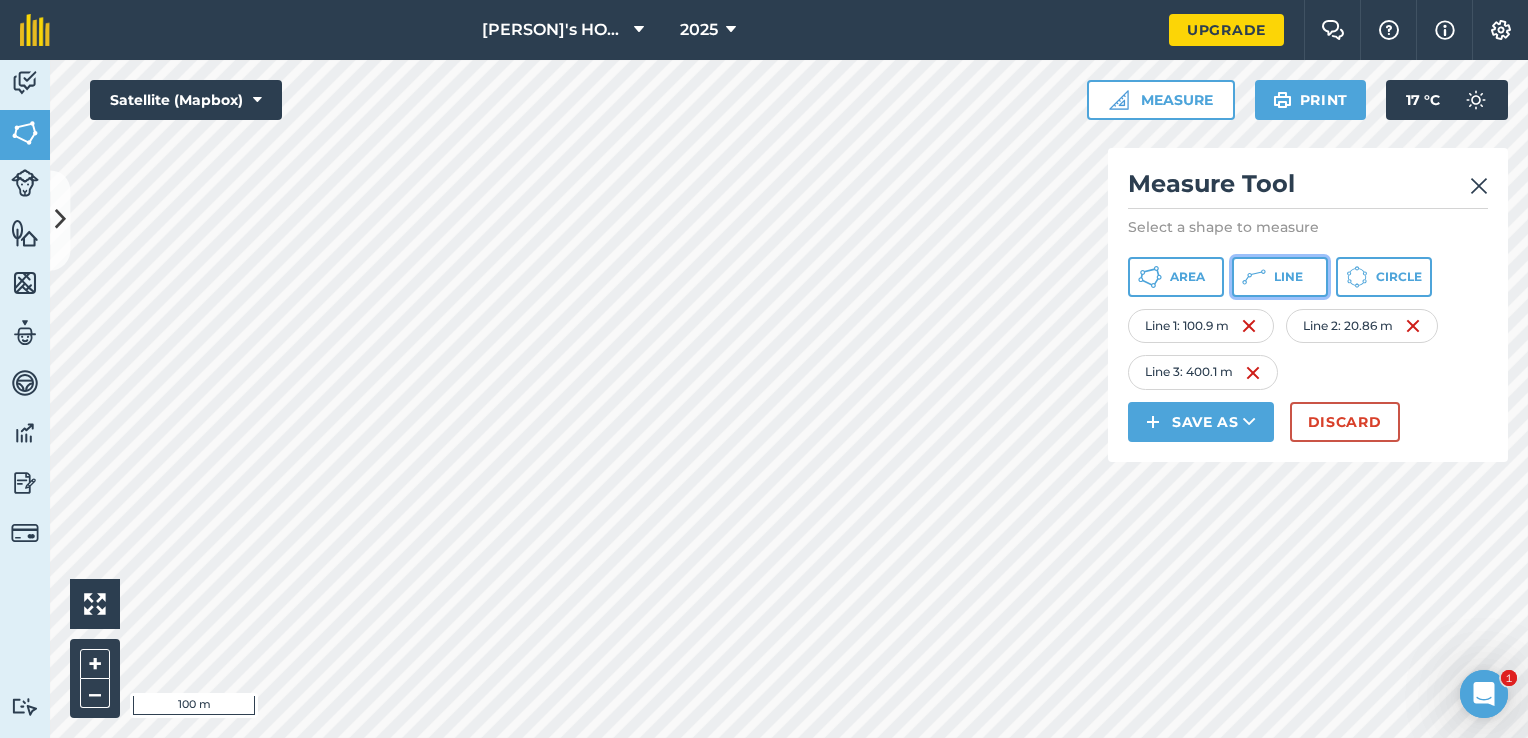 click on "Line" at bounding box center (1288, 277) 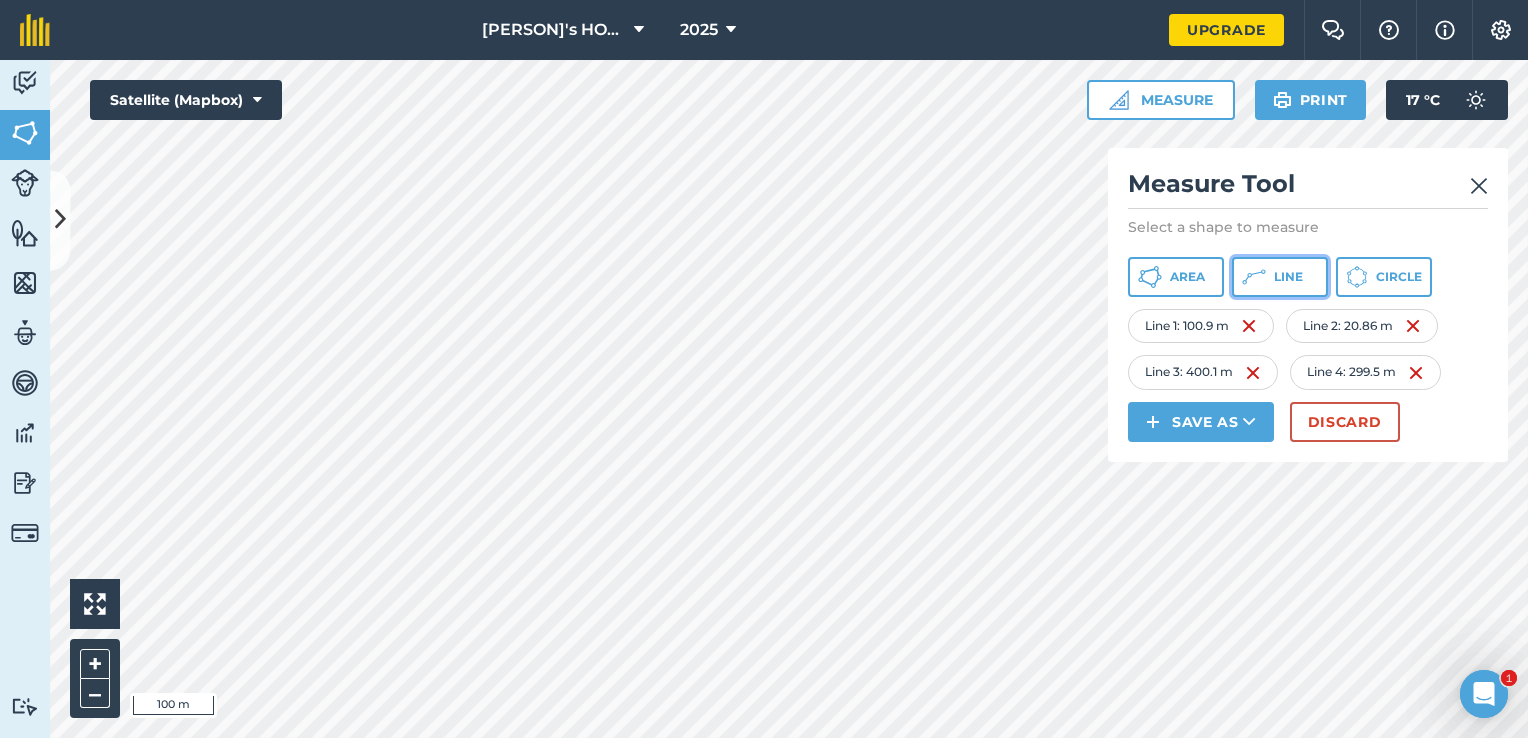 click on "Line" at bounding box center [1288, 277] 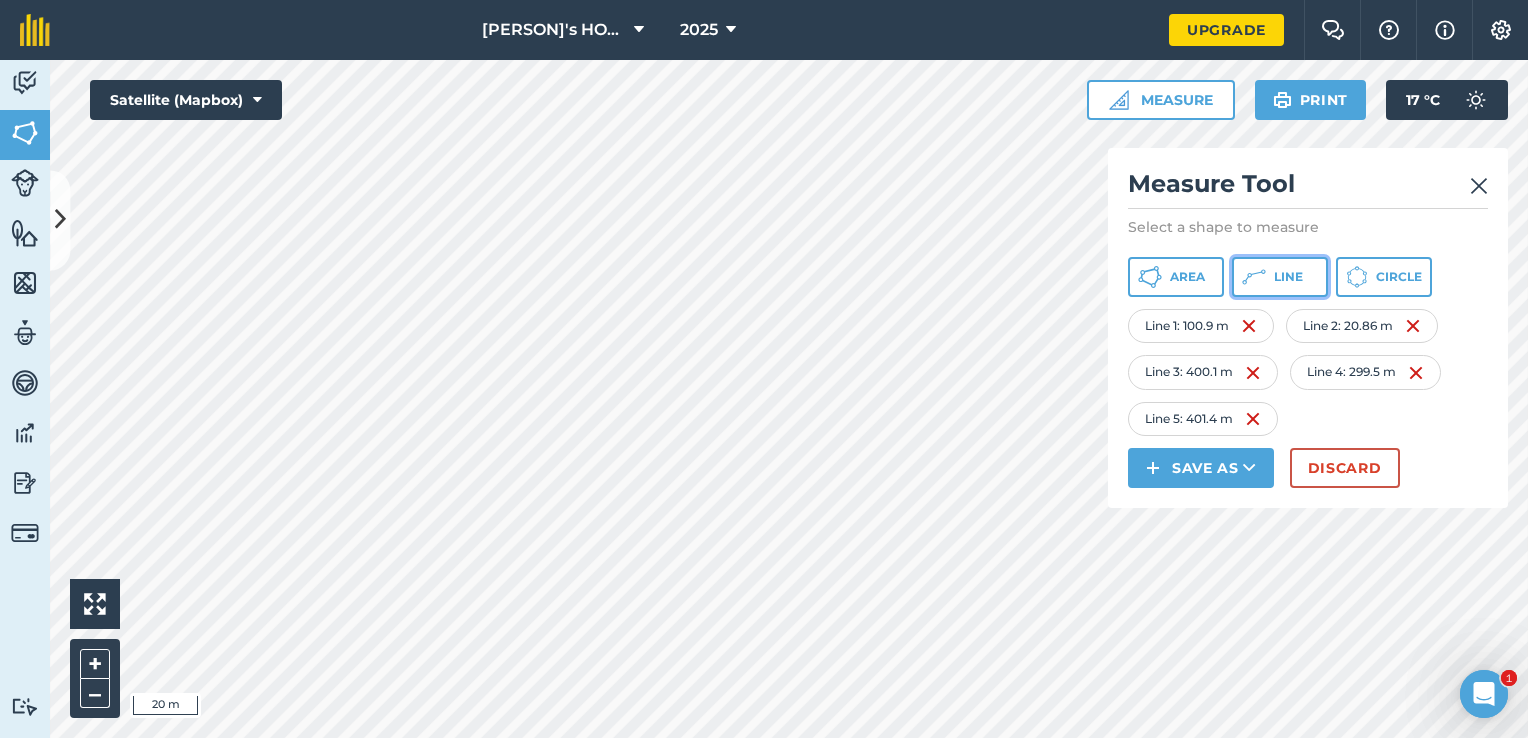 click on "Line" at bounding box center (1288, 277) 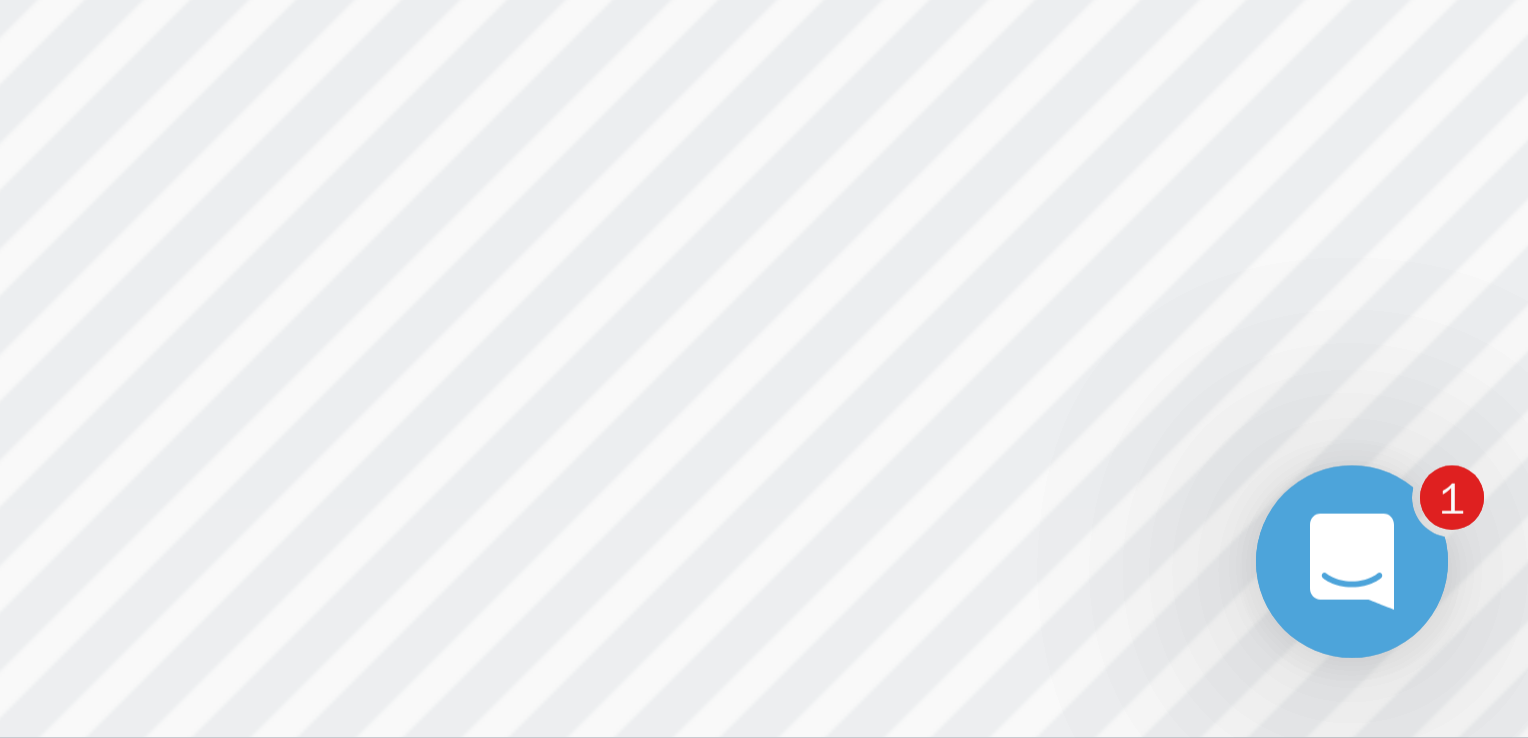scroll, scrollTop: 0, scrollLeft: 0, axis: both 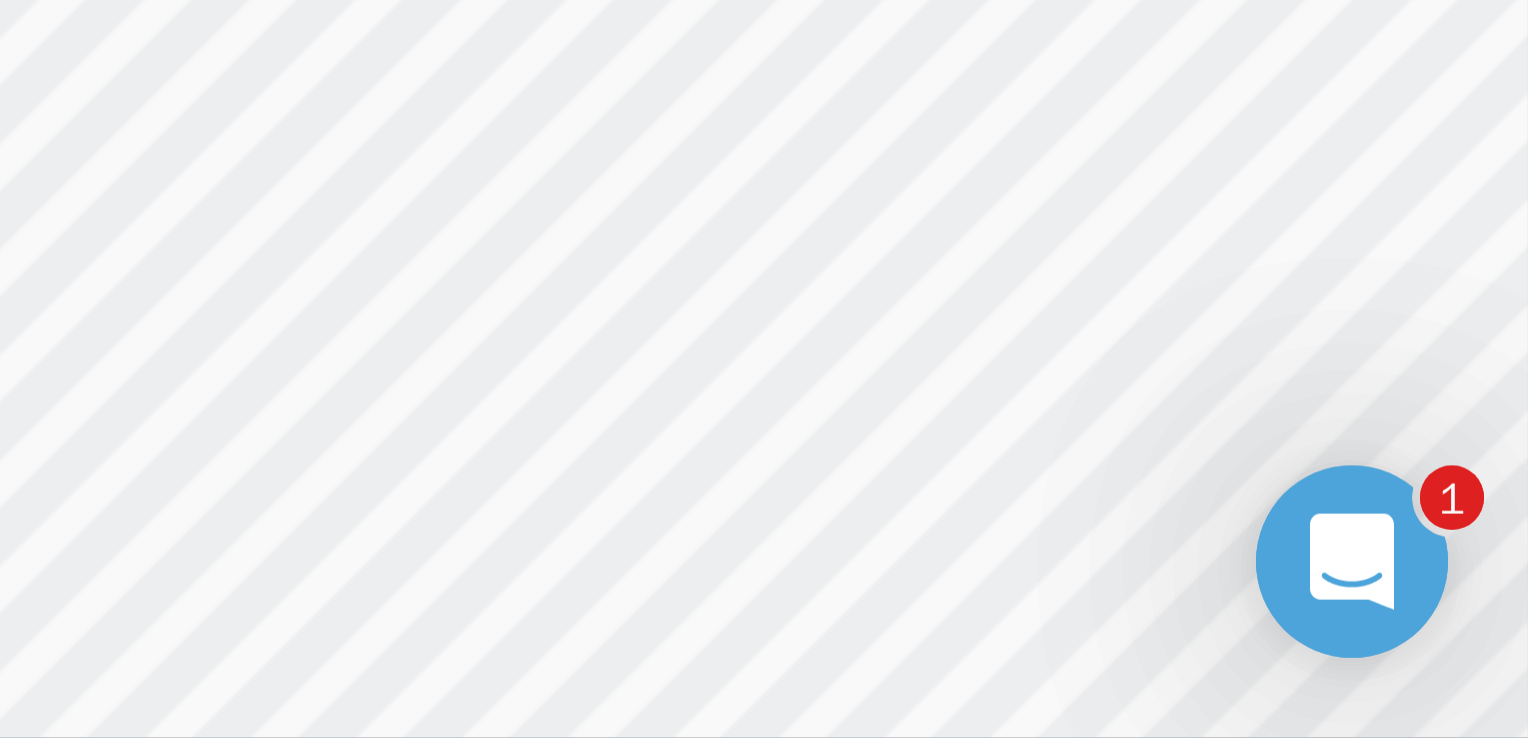 click on "[PERSON]'s HOMESTEAD 2025 Upgrade Farm Chat Help Info Settings Map printing is not available on our free plan Please upgrade to our Essentials, Plus or Pro plan to access this feature. Activity Fields Livestock Features Maps Team Vehicles Data Reporting Billing Tutorials Tutorials   Back   More EDIT House & Penn's  EDIT Description Add extra information about your field EDIT Field usage Not set EDIT Boundary   Mapped Area :  0.8388   Ha Perimeter :   372.7   m   View on map EDIT Worked area 0.8388   Ha Sub-fields   Divide your fields into sections, e.g. for multiple crops or grazing blocks   Add sub-fields Add field job Add note   Field Health To-Do Field History Reports There are no outstanding tasks for this field. Click to start drawing i 50 m + – Satellite (Mapbox) Measure Measure Tool Select a shape to measure Area Line Circle Line 1 :   100.9   m Line 2 :   20.86   m Line 3 :   400.1   m Line 4 :   299.5   m Line 5 :   401.4   m Line 6 :   30.42   m   Save as   Discard Print 17   ° C 1" at bounding box center [764, 369] 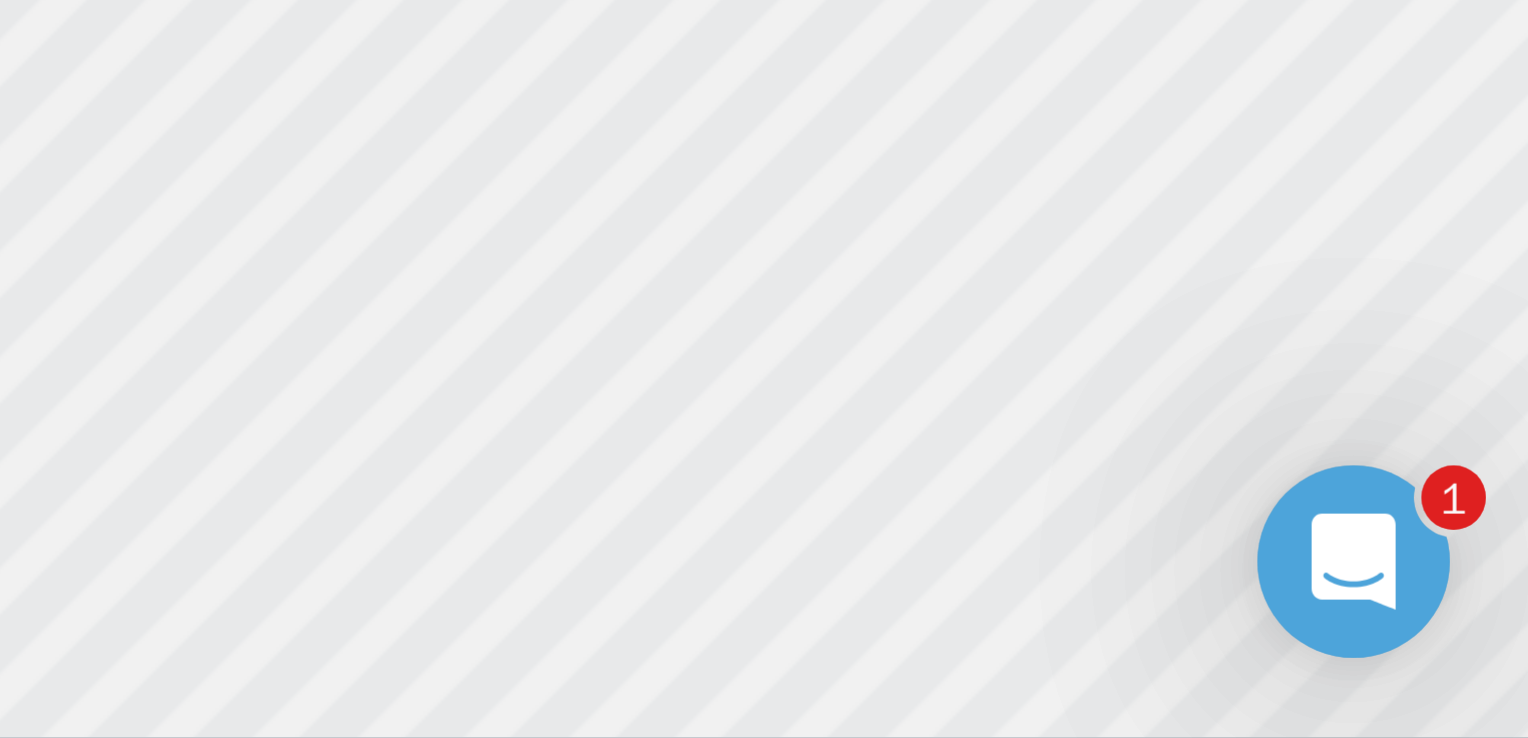 scroll, scrollTop: 0, scrollLeft: 0, axis: both 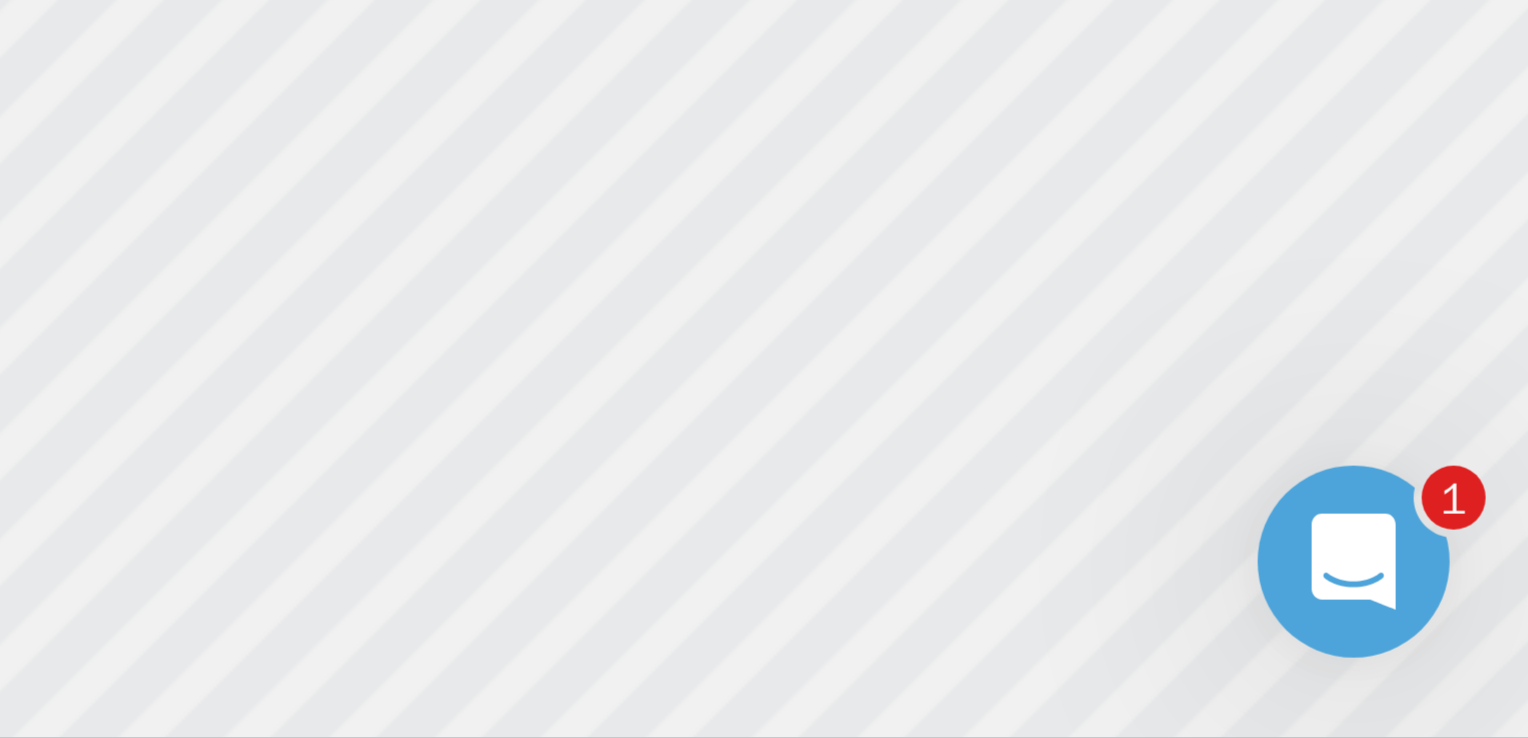 click on "[PERSON]'s HOMESTEAD 2025 Upgrade Farm Chat Help Info Settings Map printing is not available on our free plan Please upgrade to our Essentials, Plus or Pro plan to access this feature. Activity Fields Livestock Features Maps Team Vehicles Data Reporting Billing Tutorials Tutorials   Back   More EDIT House & Penn's  EDIT Description Add extra information about your field EDIT Field usage Not set EDIT Boundary   Mapped Area :  0.8388   Ha Perimeter :   372.7   m   View on map EDIT Worked area 0.8388   Ha Sub-fields   Divide your fields into sections, e.g. for multiple crops or grazing blocks   Add sub-fields Add field job Add note   Field Health To-Do Field History Reports There are no outstanding tasks for this field. Hello i 100 m + – Satellite (Mapbox) Measure Print 16   ° C
1" at bounding box center (764, 369) 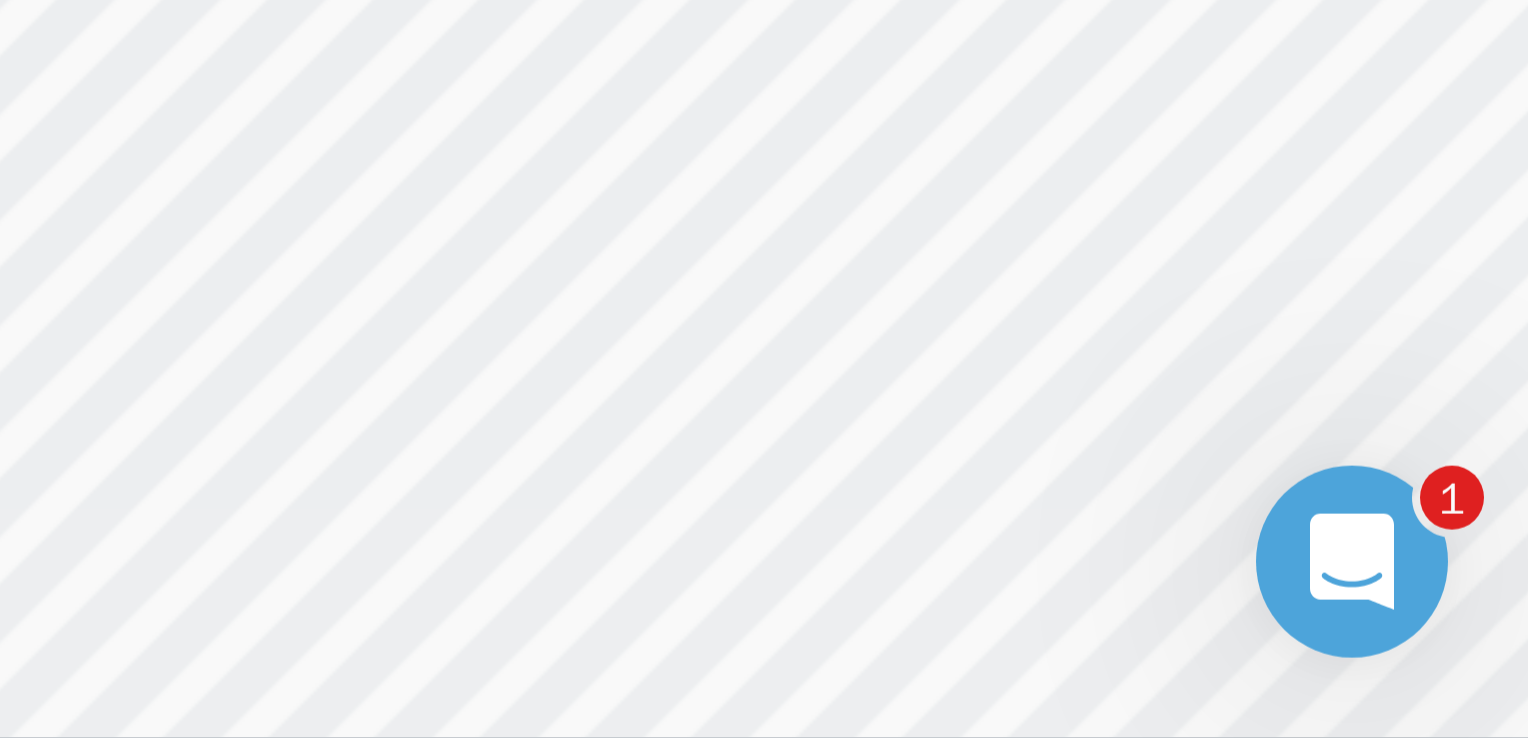 scroll, scrollTop: 0, scrollLeft: 0, axis: both 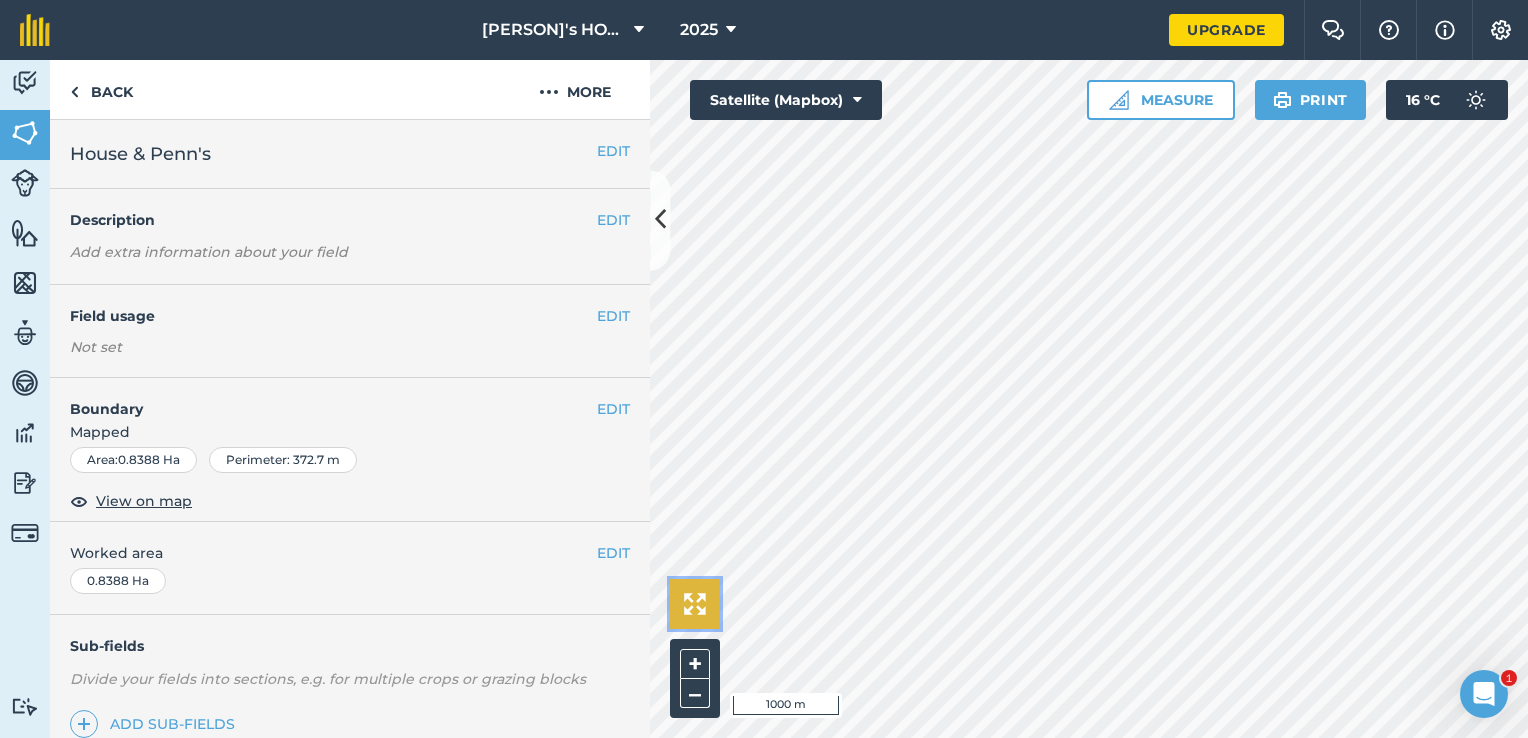 click at bounding box center (695, 604) 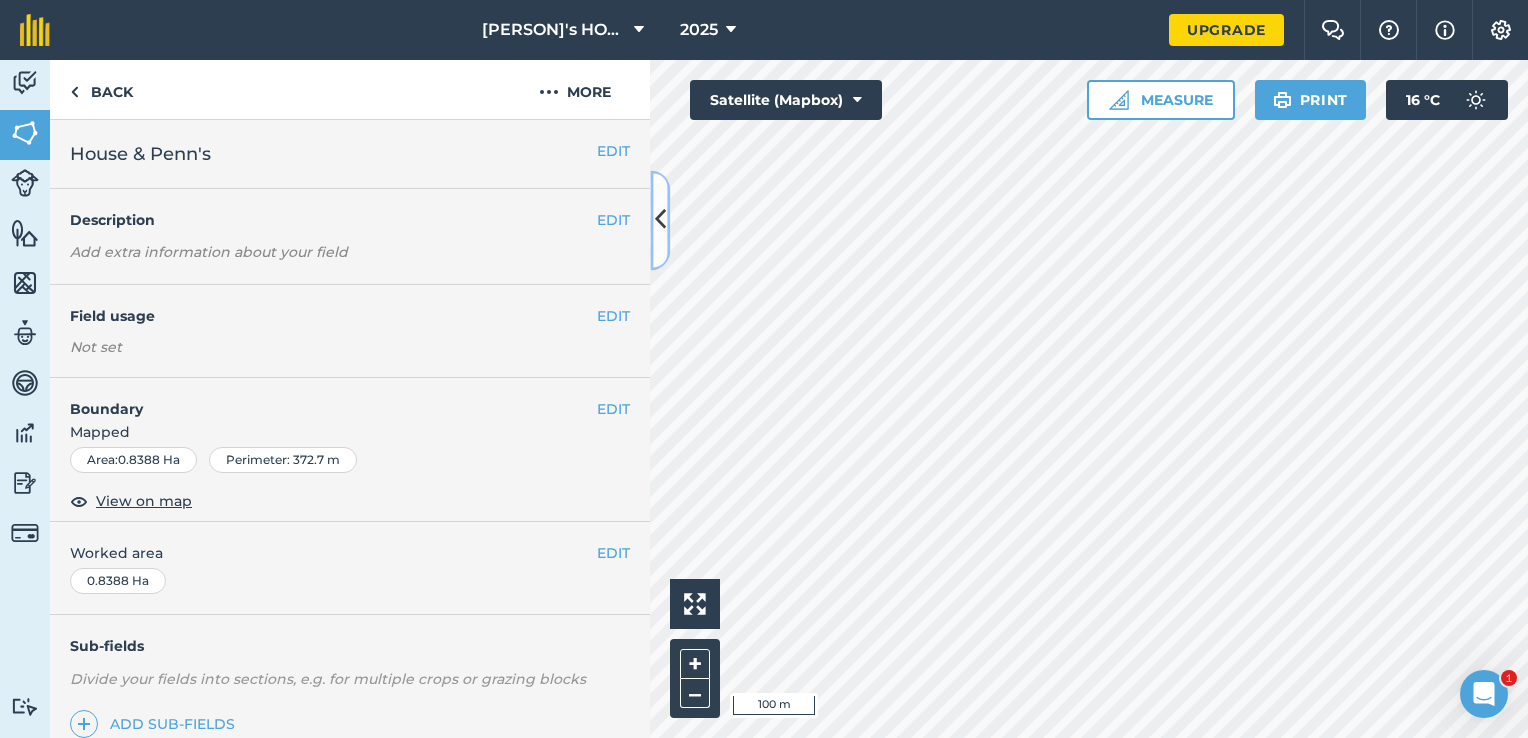click at bounding box center [660, 220] 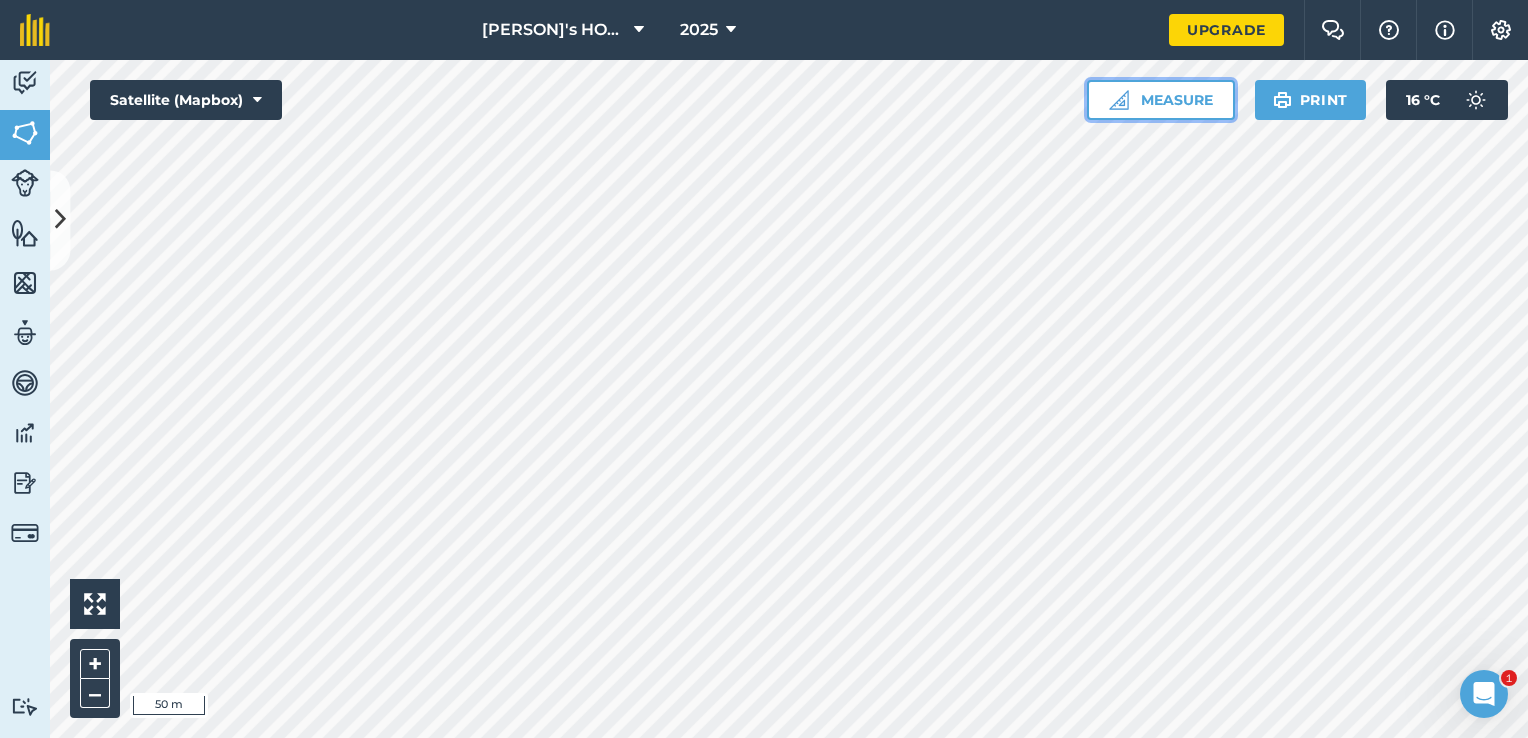 click on "Measure" at bounding box center [1161, 100] 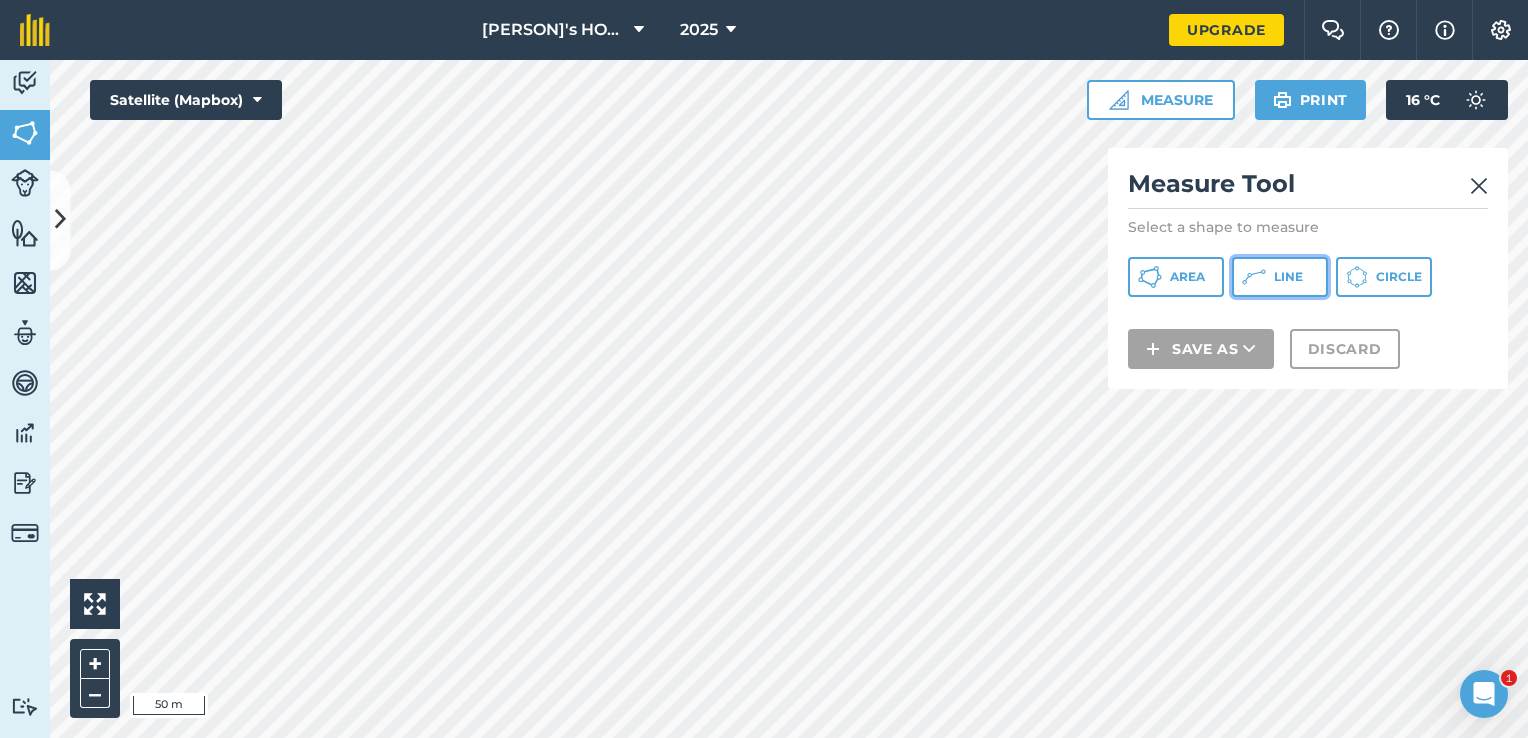 click on "Line" at bounding box center [1280, 277] 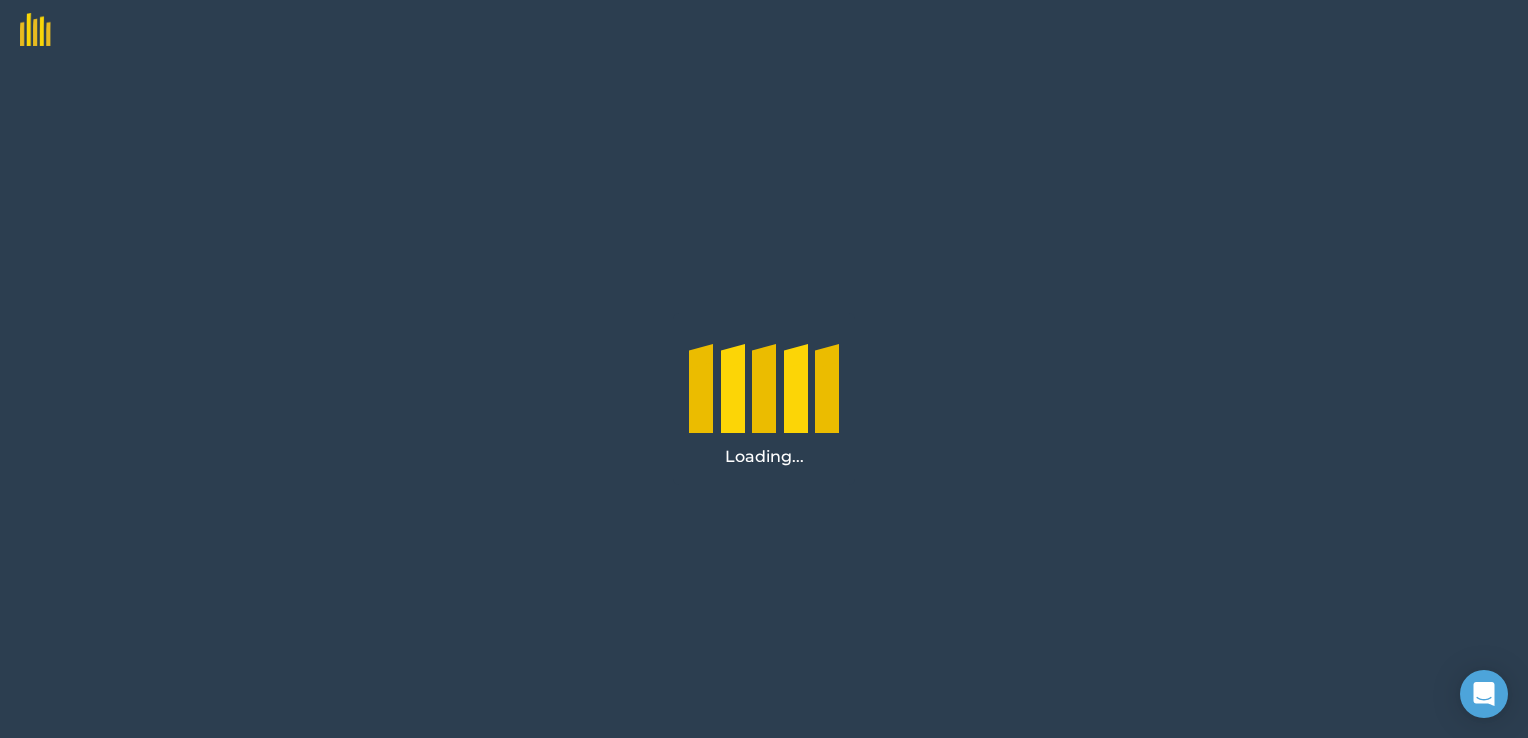 scroll, scrollTop: 0, scrollLeft: 0, axis: both 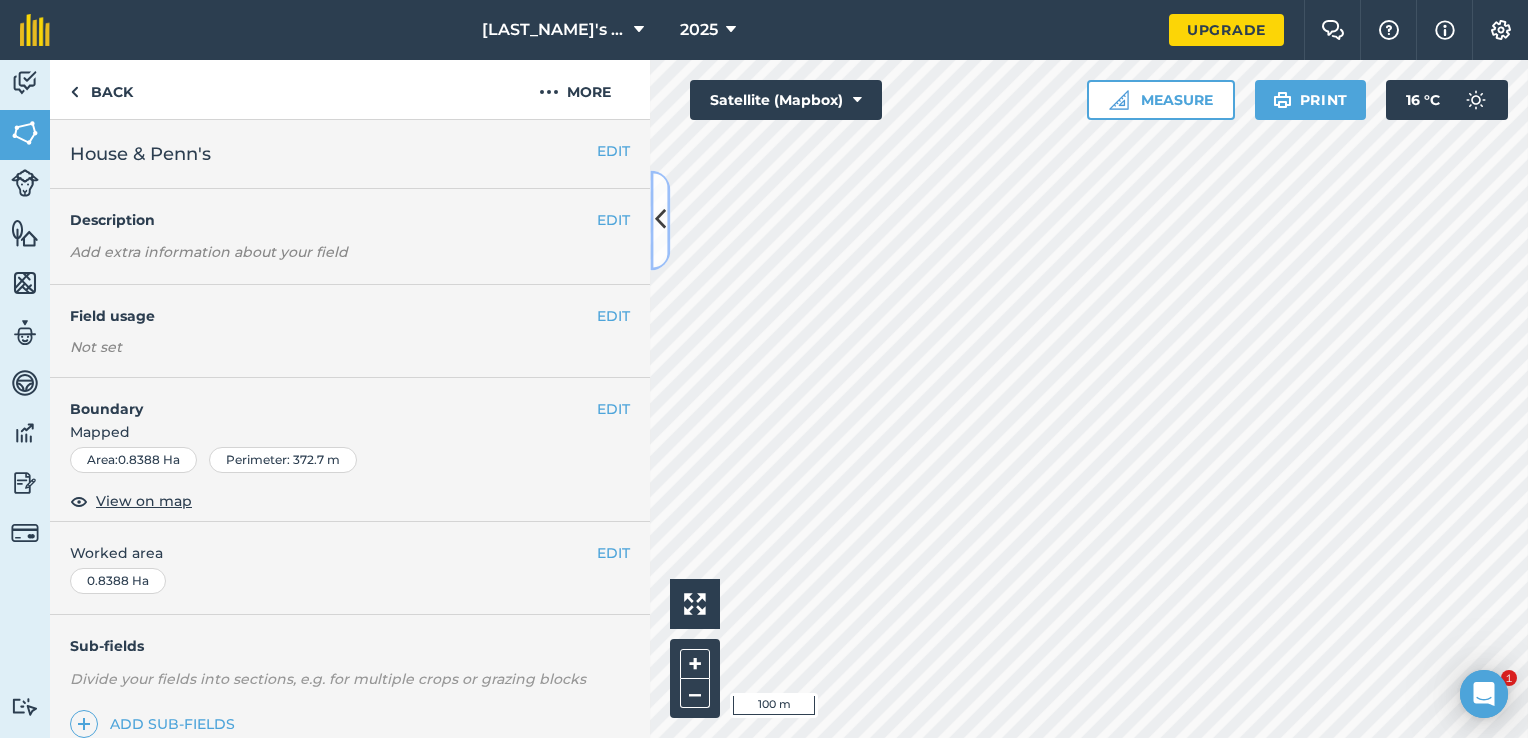 click at bounding box center (660, 220) 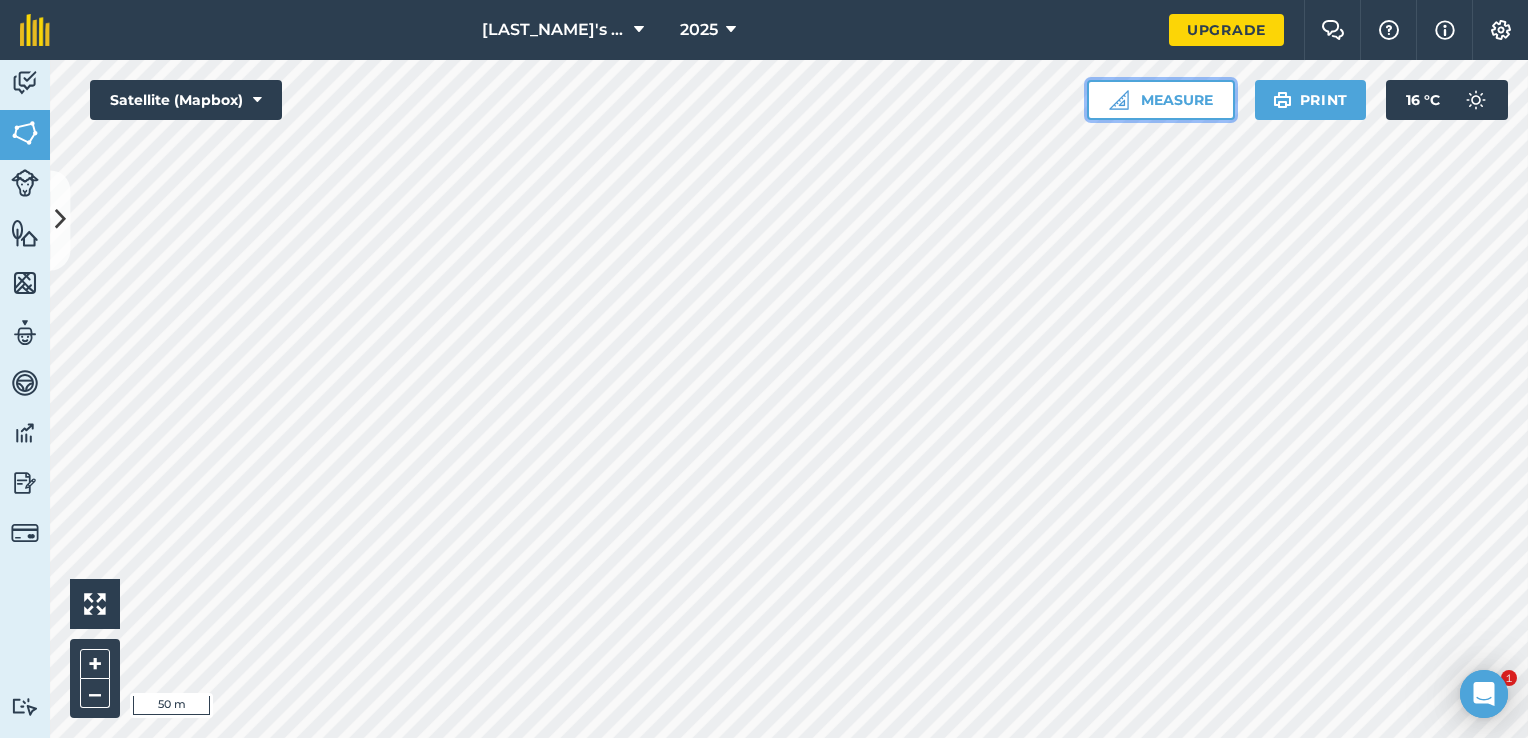 click on "Measure" at bounding box center (1161, 100) 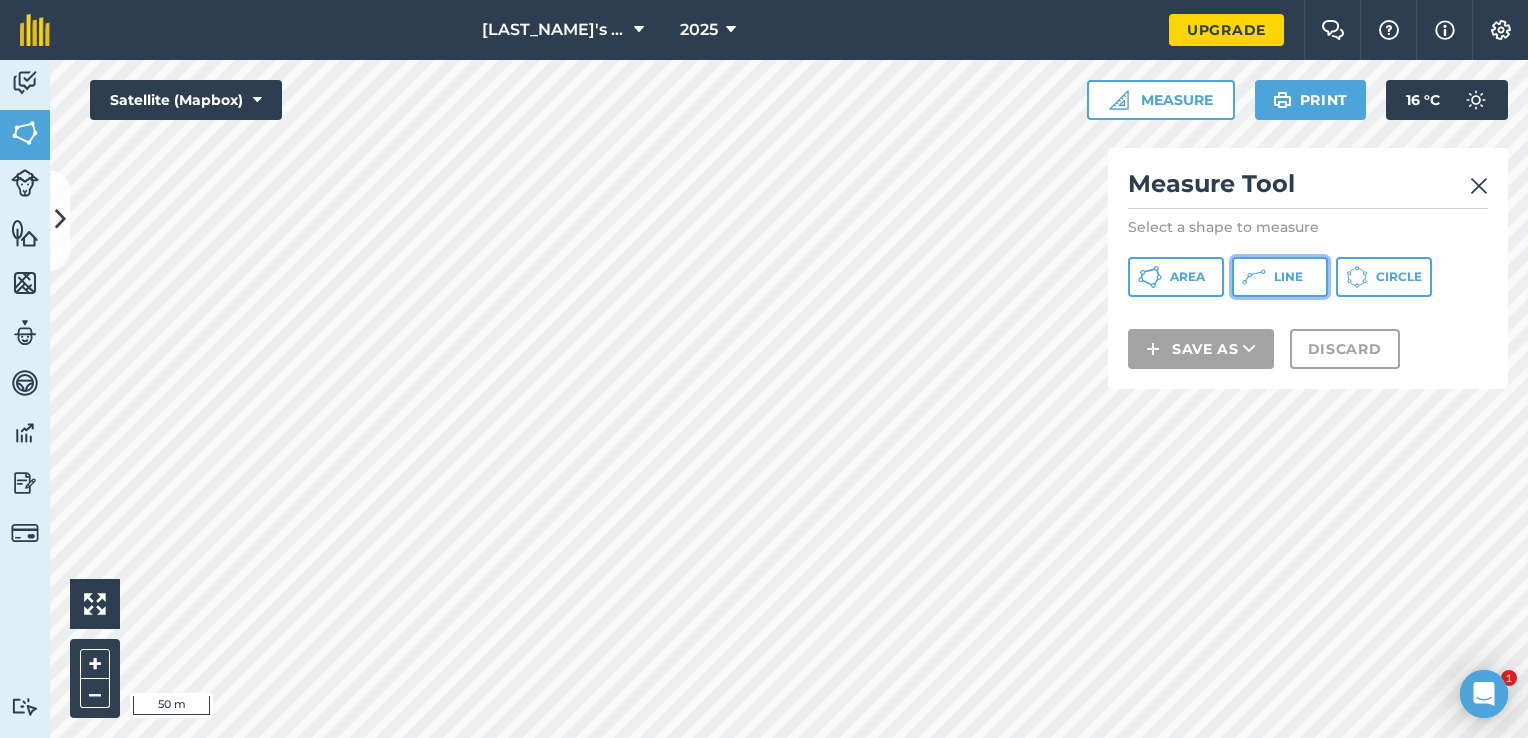 click 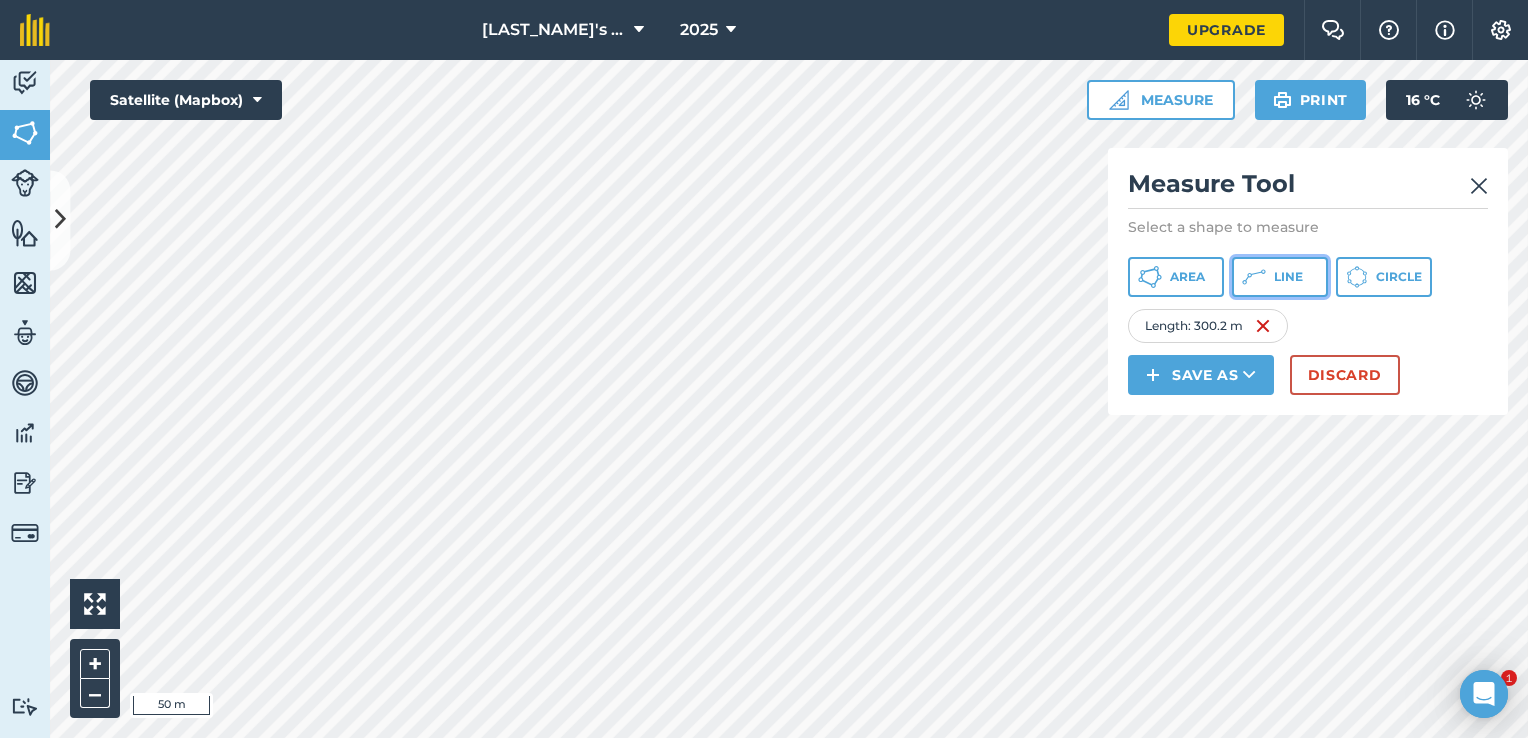 click on "Line" at bounding box center (1288, 277) 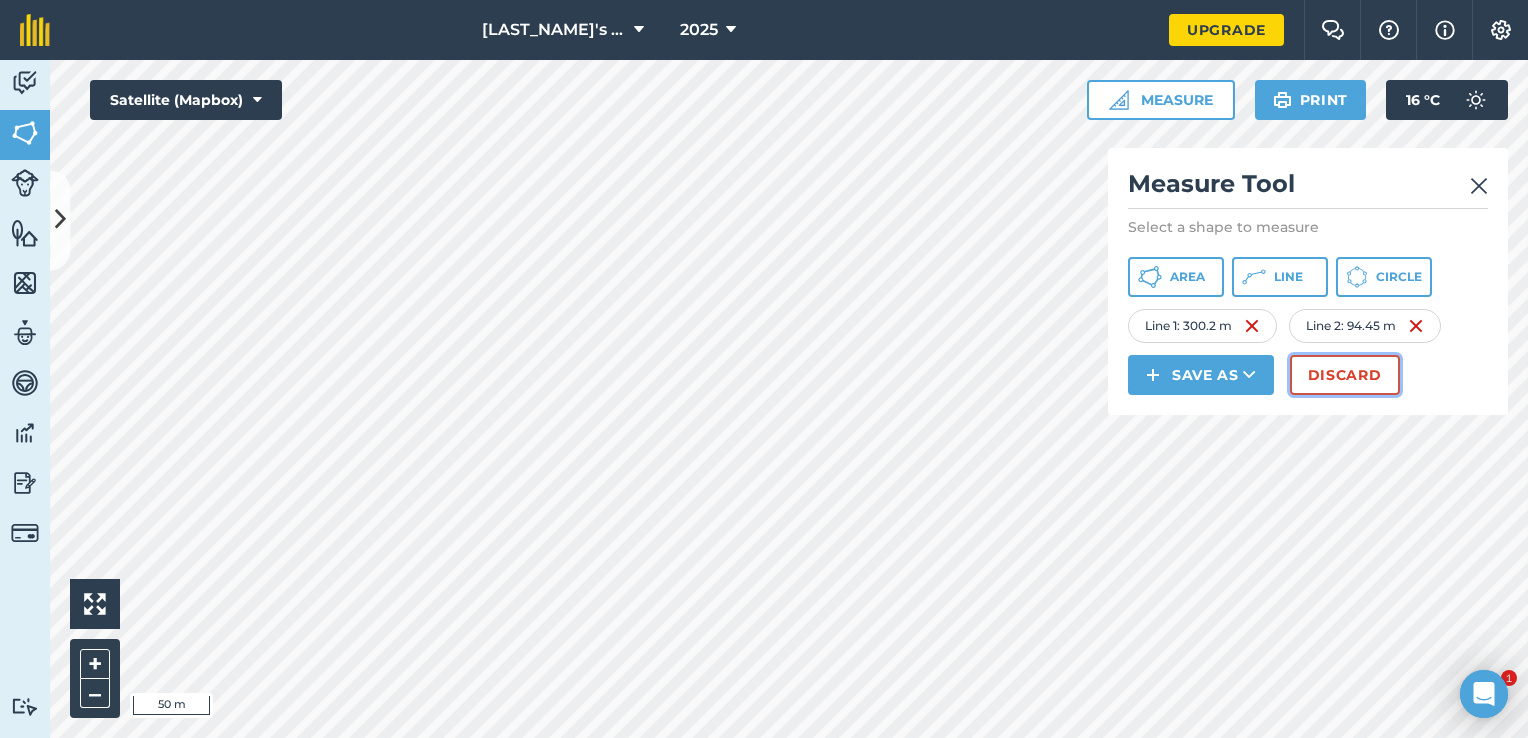 click on "Discard" at bounding box center (1345, 375) 